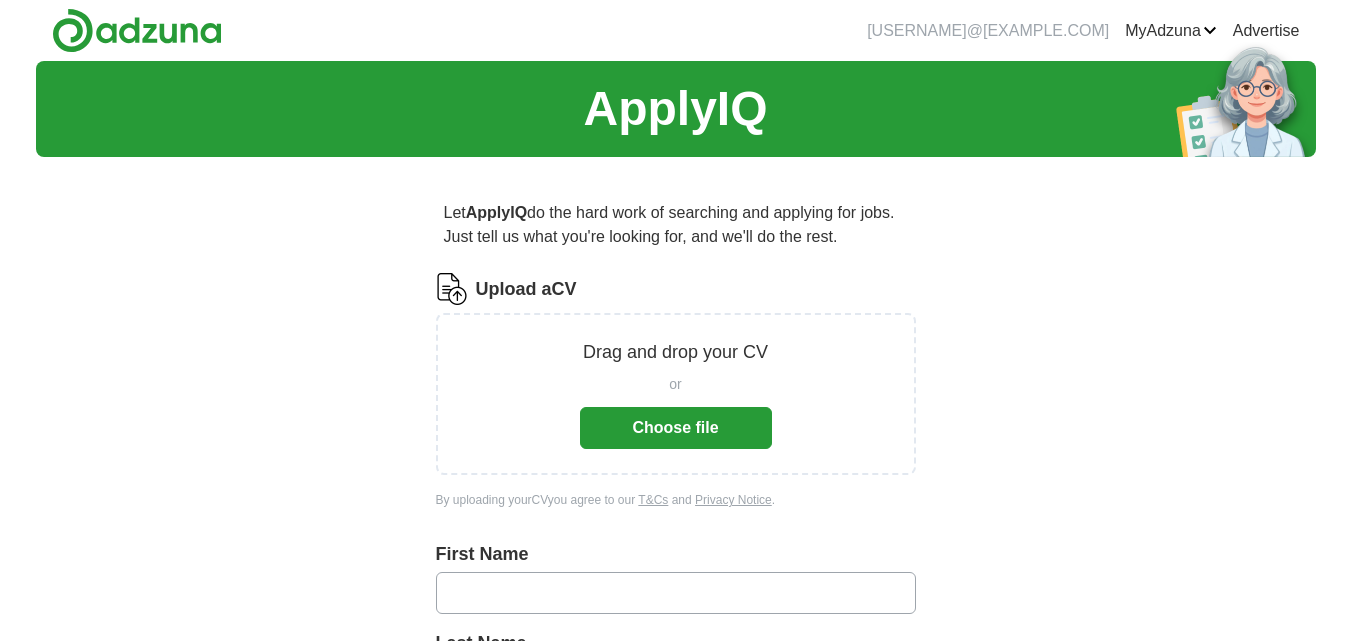 scroll, scrollTop: 0, scrollLeft: 0, axis: both 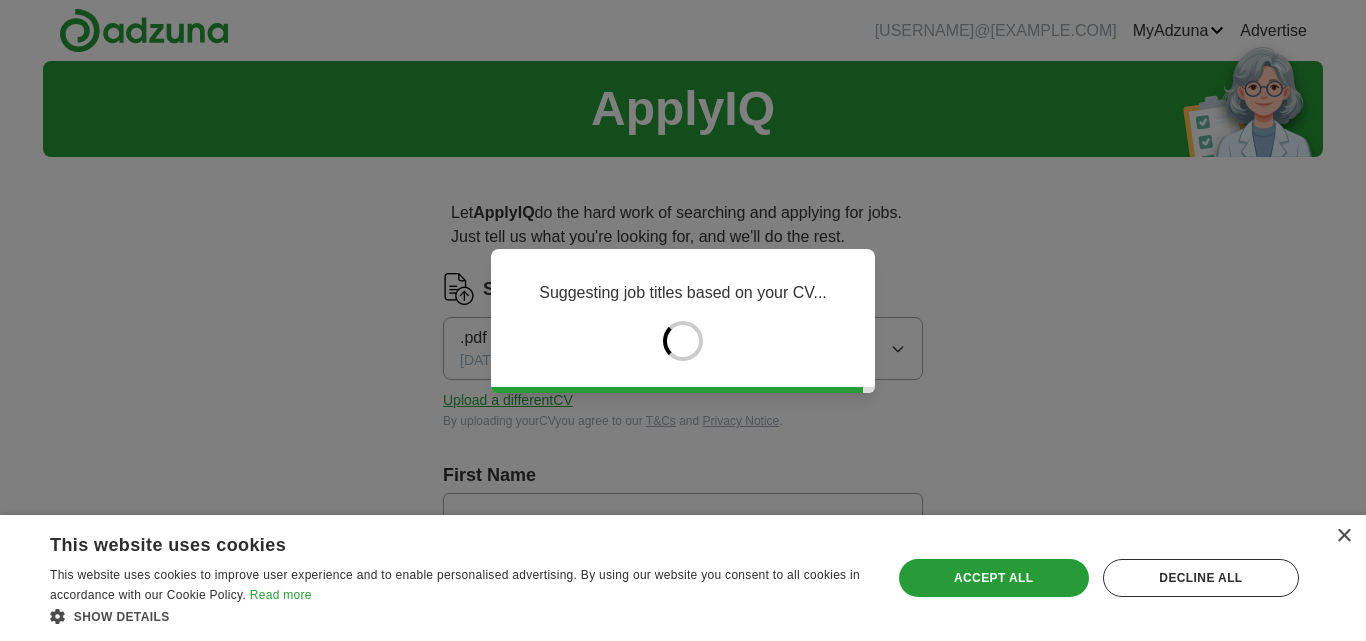 type on "*****" 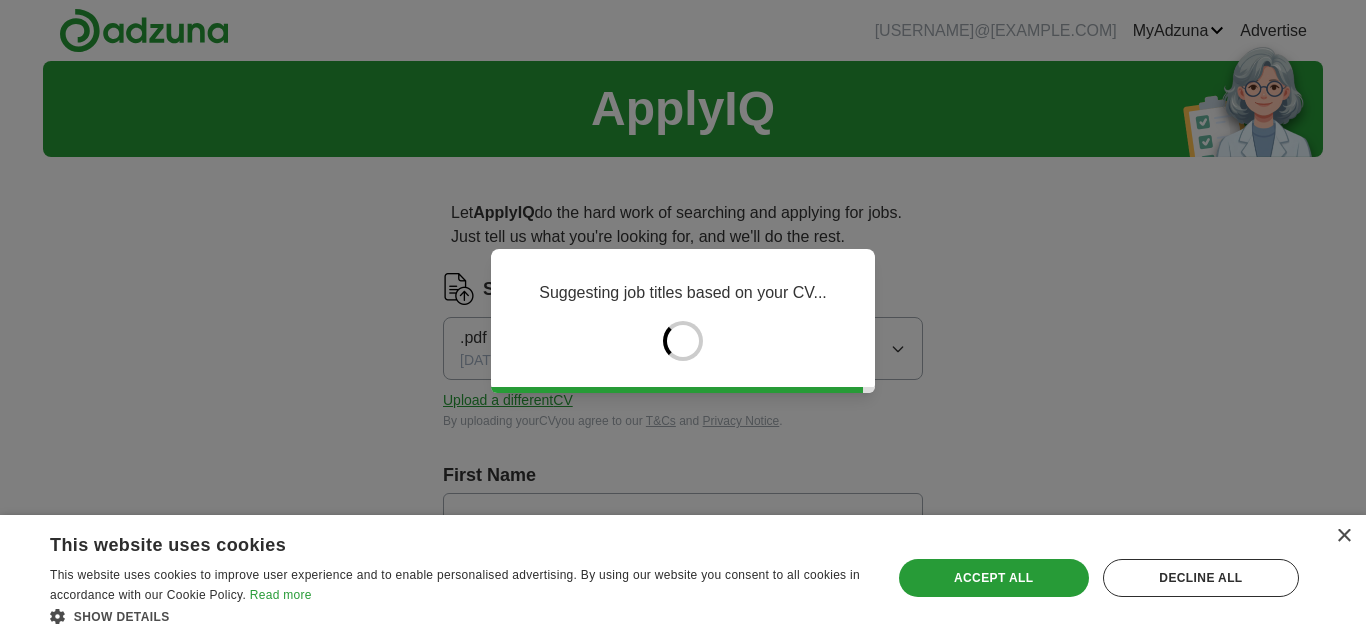 type on "****" 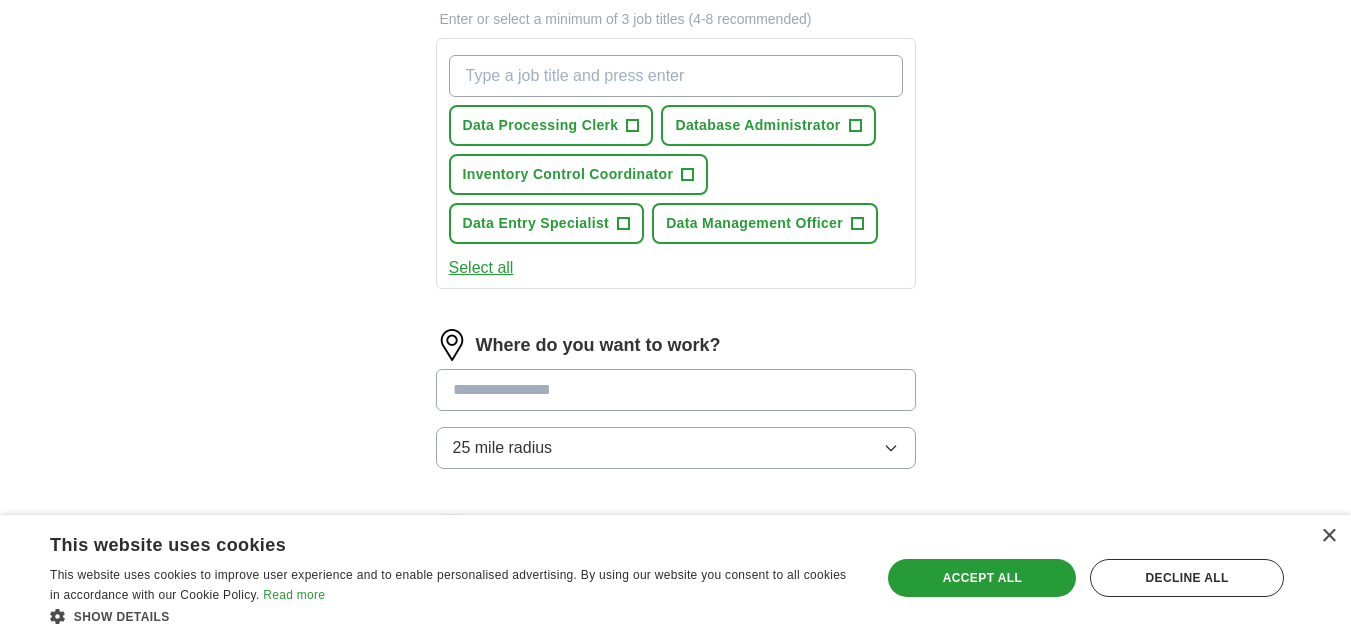 scroll, scrollTop: 700, scrollLeft: 0, axis: vertical 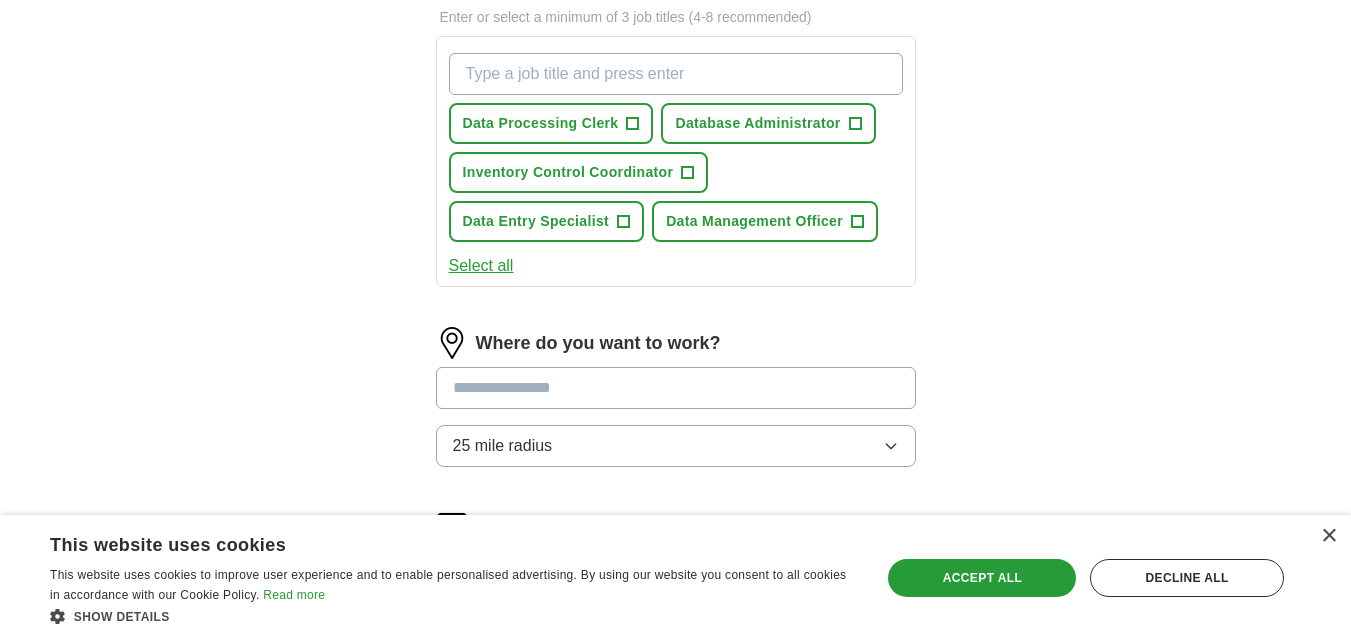 click at bounding box center [676, 388] 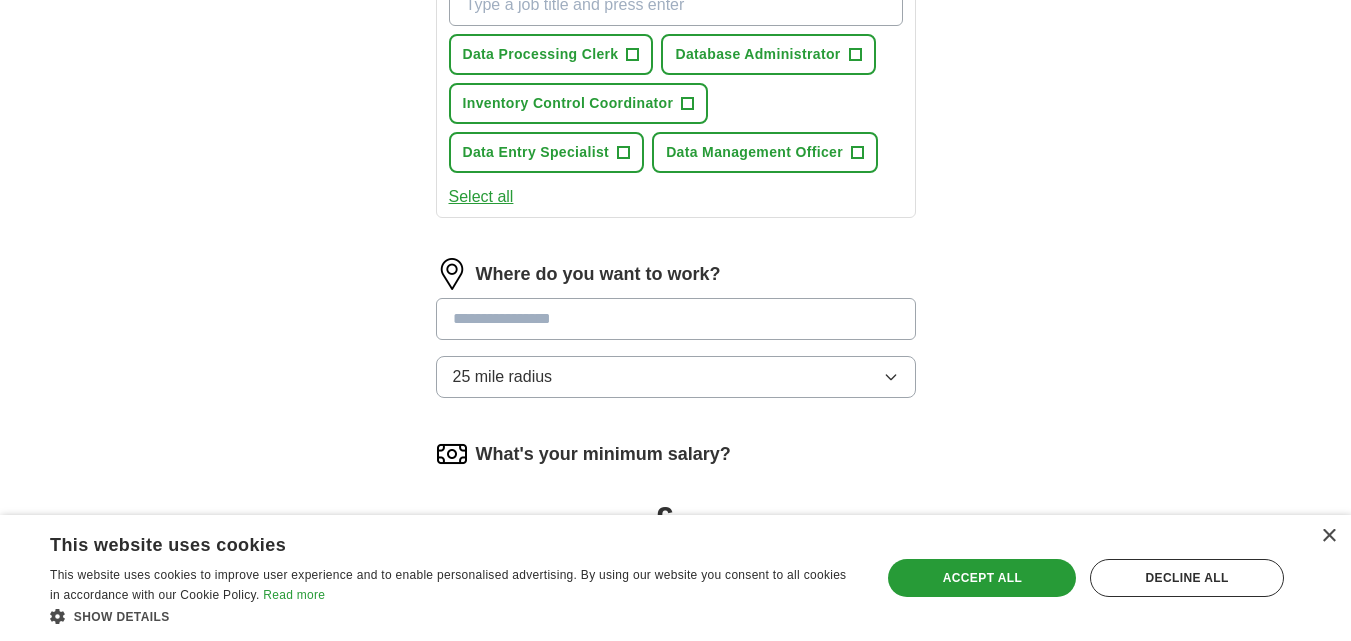 scroll, scrollTop: 800, scrollLeft: 0, axis: vertical 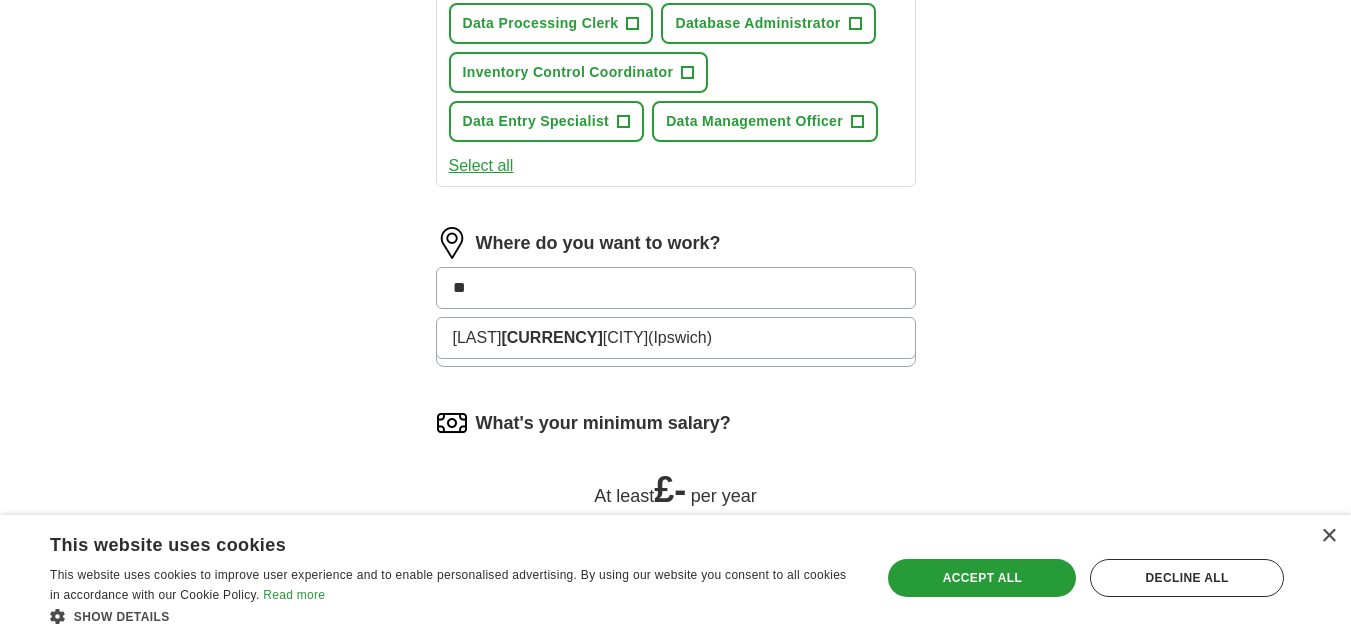 type on "*" 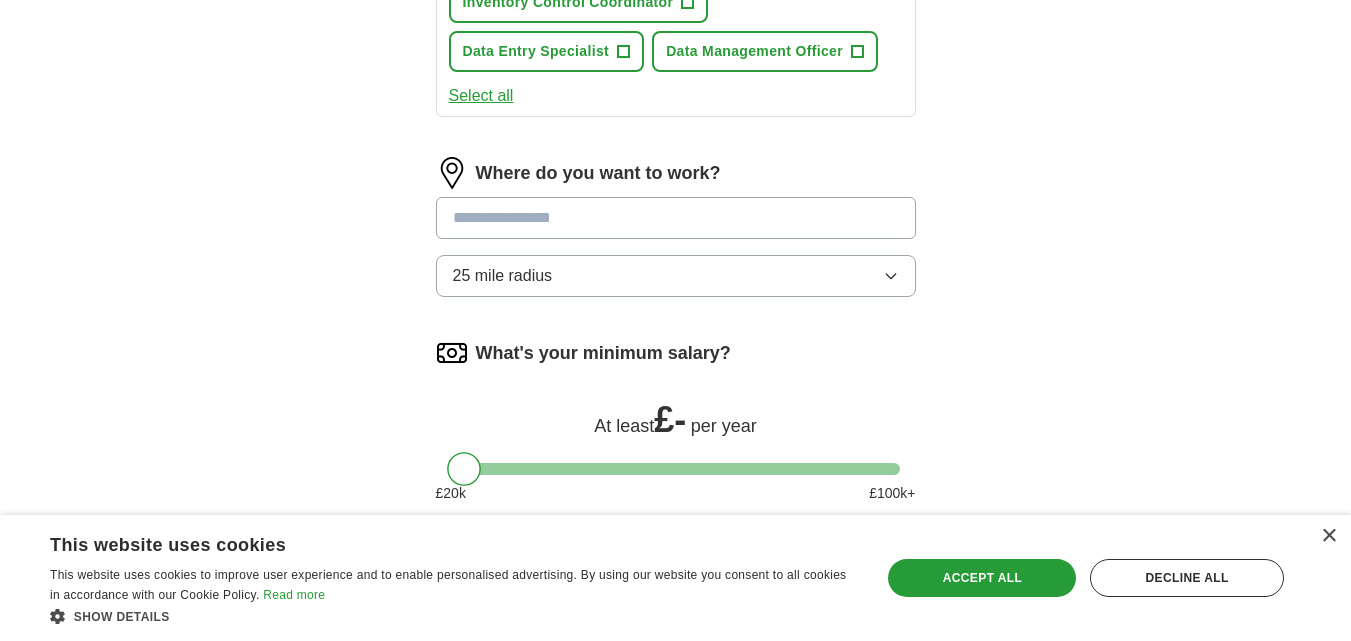 scroll, scrollTop: 1000, scrollLeft: 0, axis: vertical 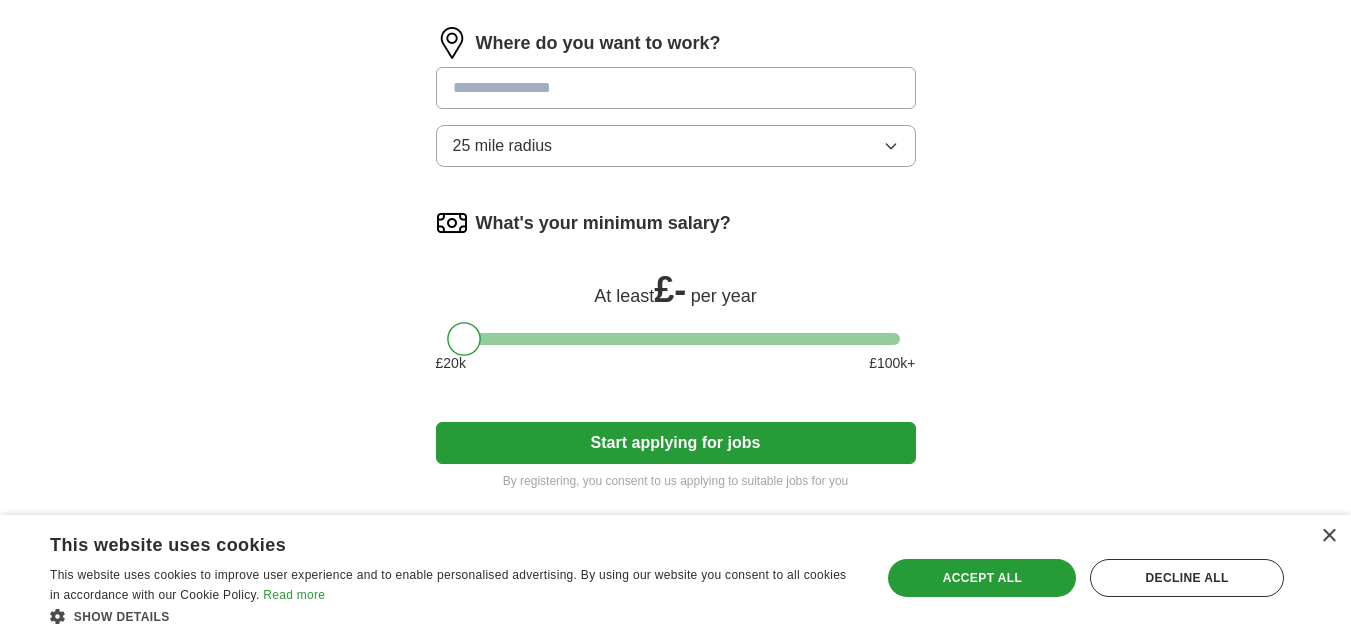 click on "Select a CV [LAST] [LAST] .pdf [DATE], [TIME] Upload a different  CV By uploading your  CV  you agree to our   T&Cs   and   Privacy Notice . First Name ***** Last Name **** What job are you looking for? Enter or select a minimum of 3 job titles (4-8 recommended) Data Processing Clerk + Database Administrator + Inventory Control Coordinator + Data Entry Specialist + Data Management Officer + Select all Where do you want to work? 25 mile radius What's your minimum salary? At least  £ -   per year £ 20 k £ 100 k+ Start applying for jobs By registering, you consent to us applying to suitable jobs for you" at bounding box center [676, -119] 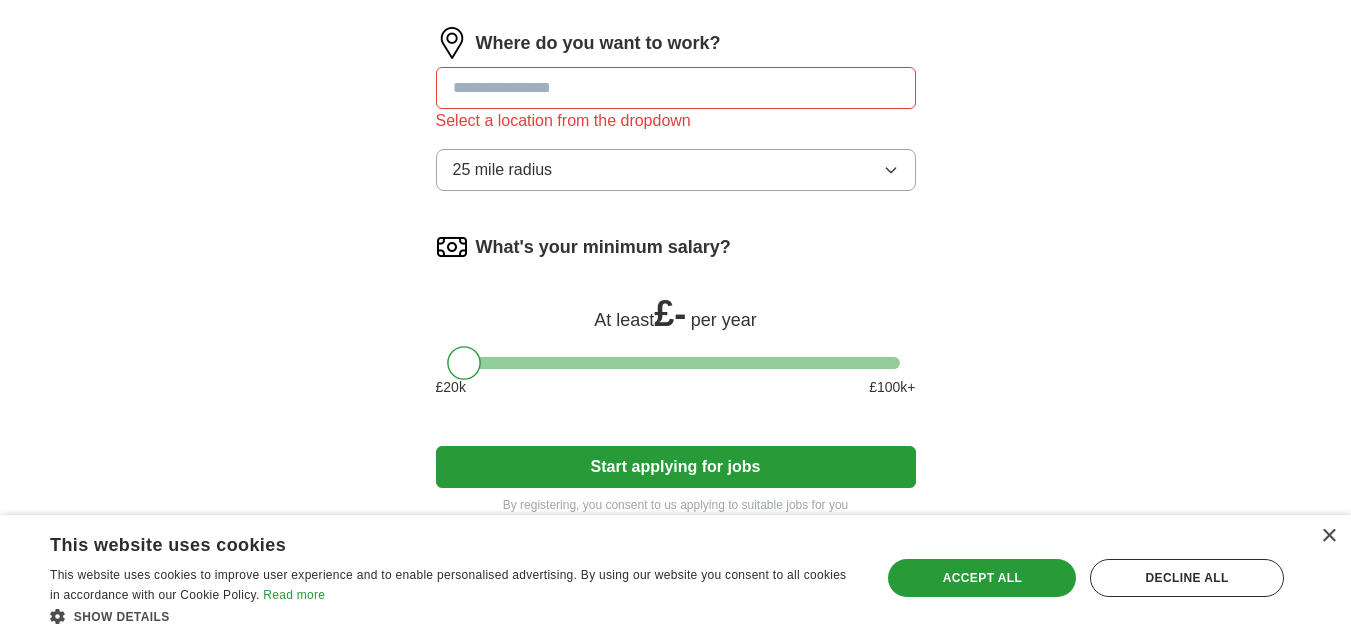 click at bounding box center [676, 88] 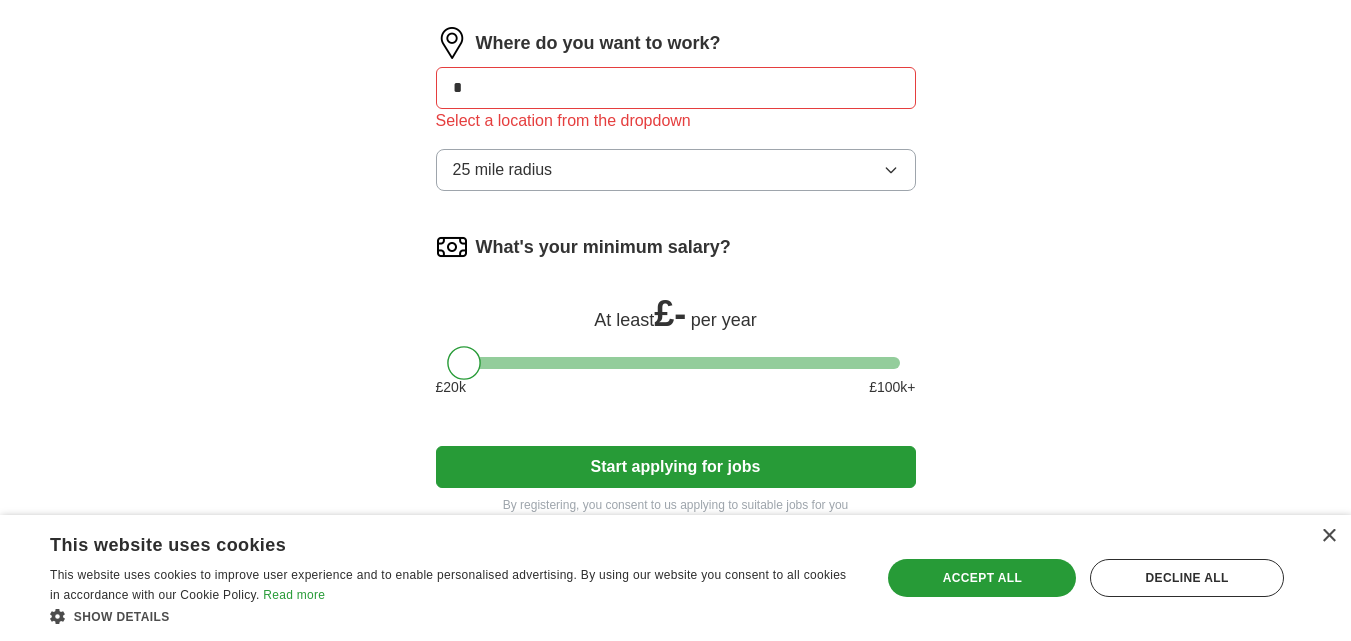 type on "**" 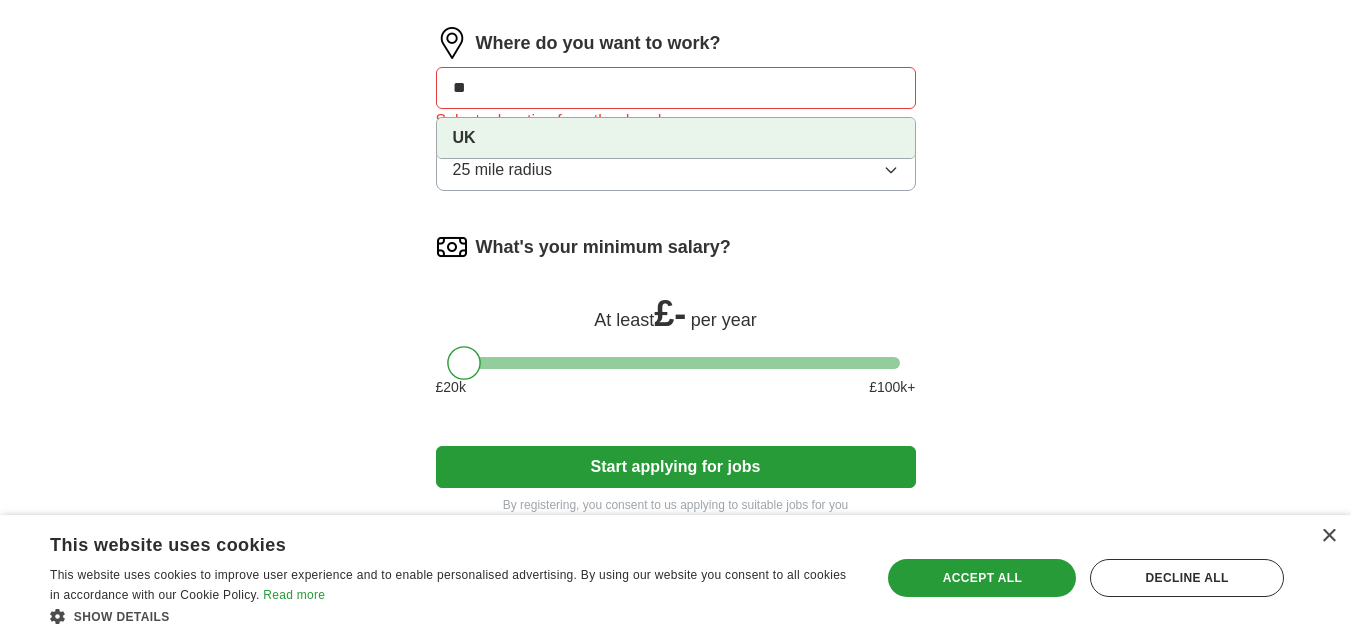 click on "UK" at bounding box center [676, 138] 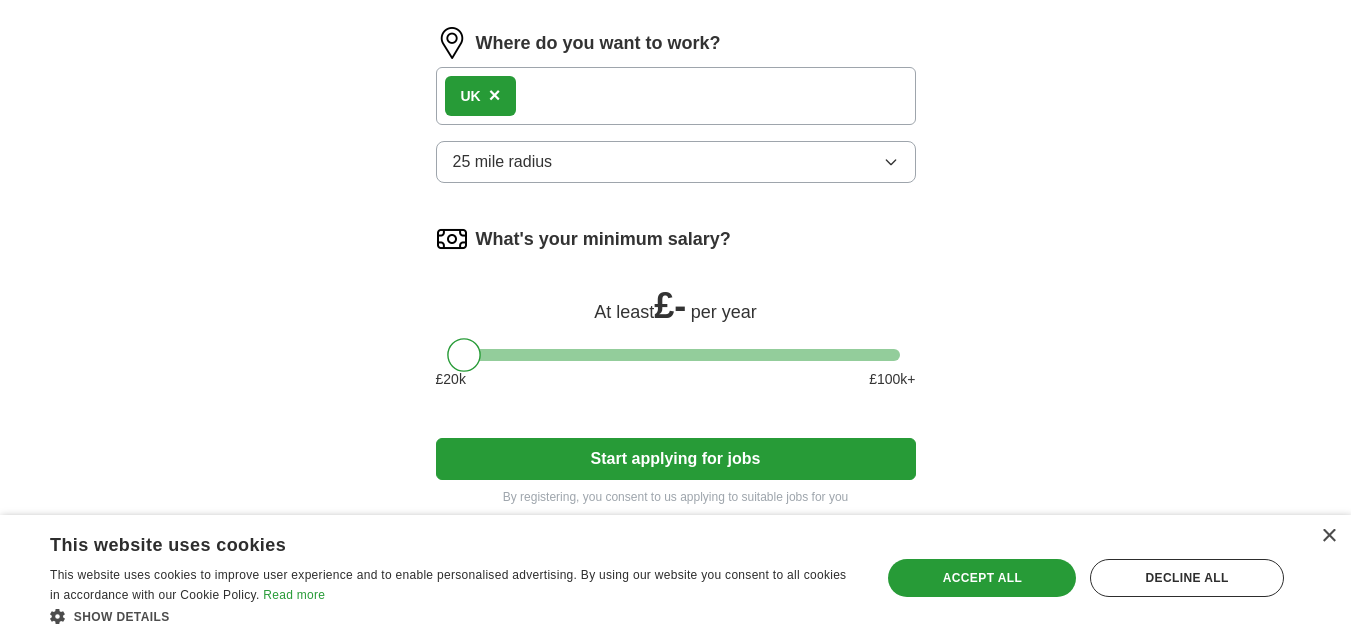 click on "Start applying for jobs" at bounding box center [676, 459] 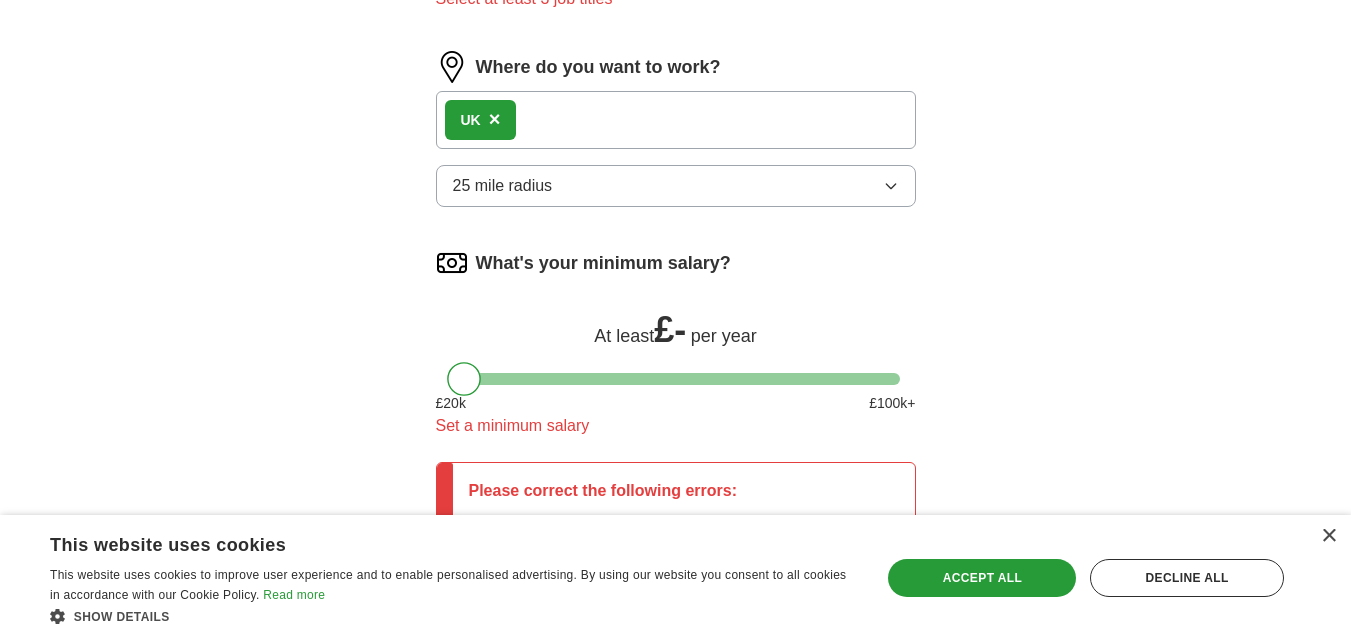 scroll, scrollTop: 1200, scrollLeft: 0, axis: vertical 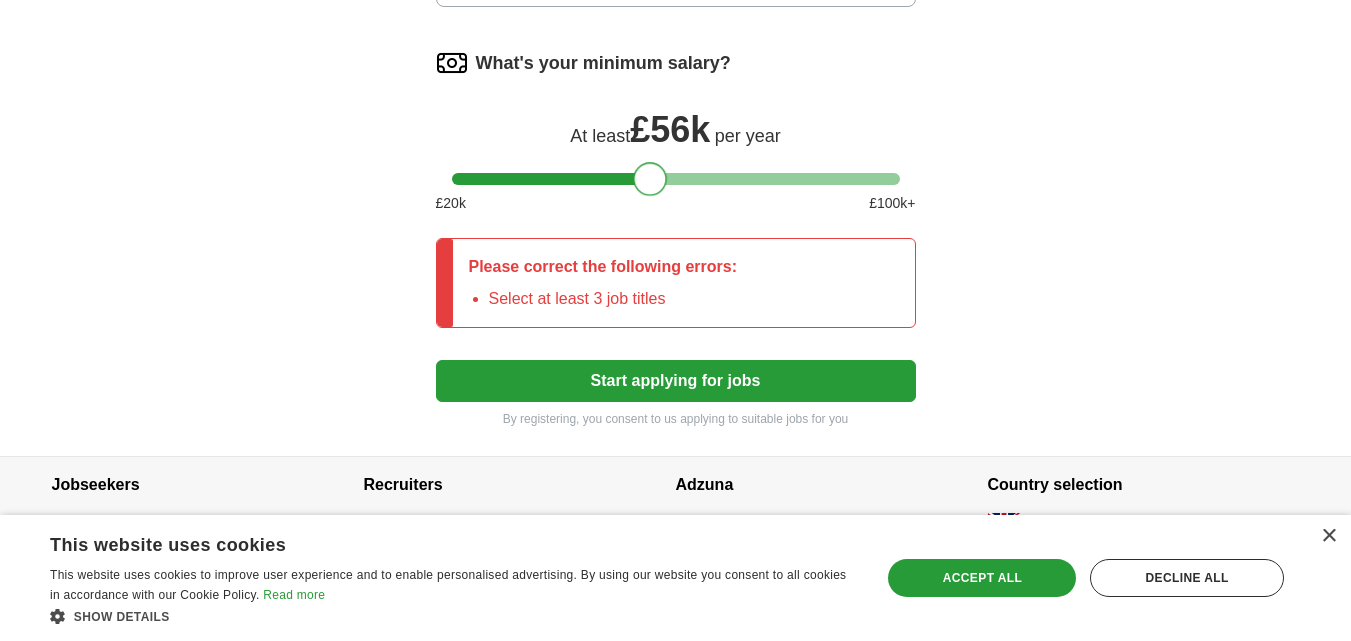 drag, startPoint x: 531, startPoint y: 177, endPoint x: 652, endPoint y: 196, distance: 122.48265 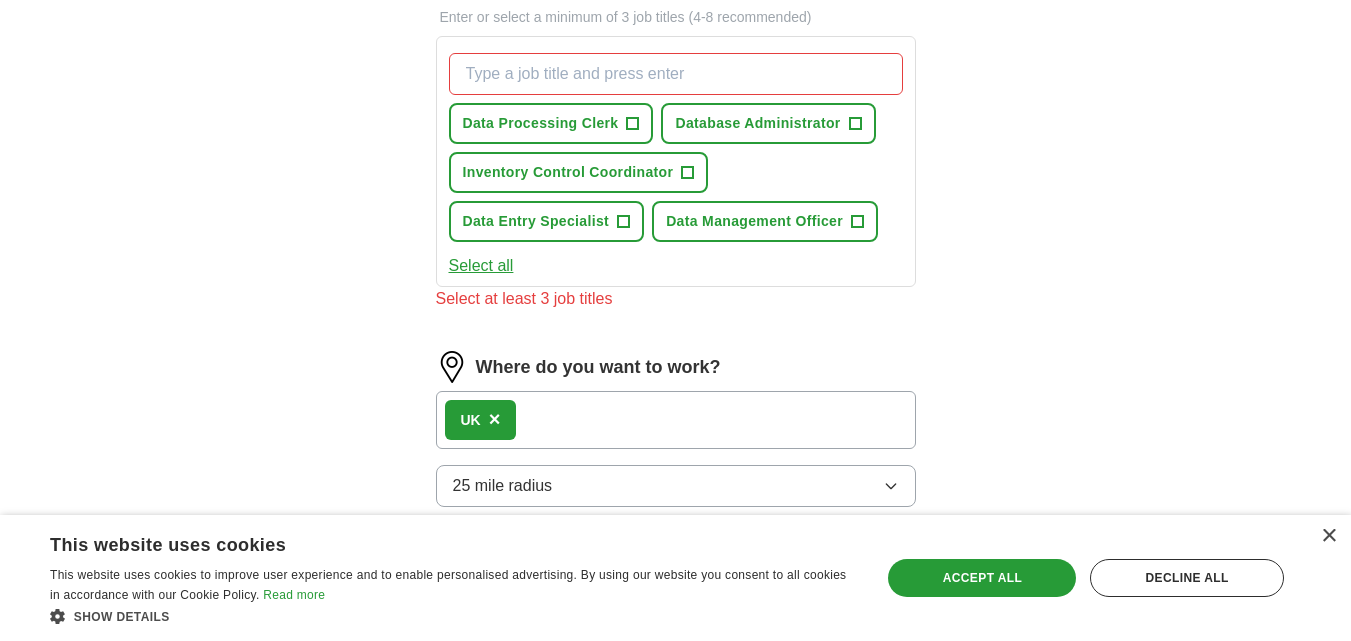 scroll, scrollTop: 600, scrollLeft: 0, axis: vertical 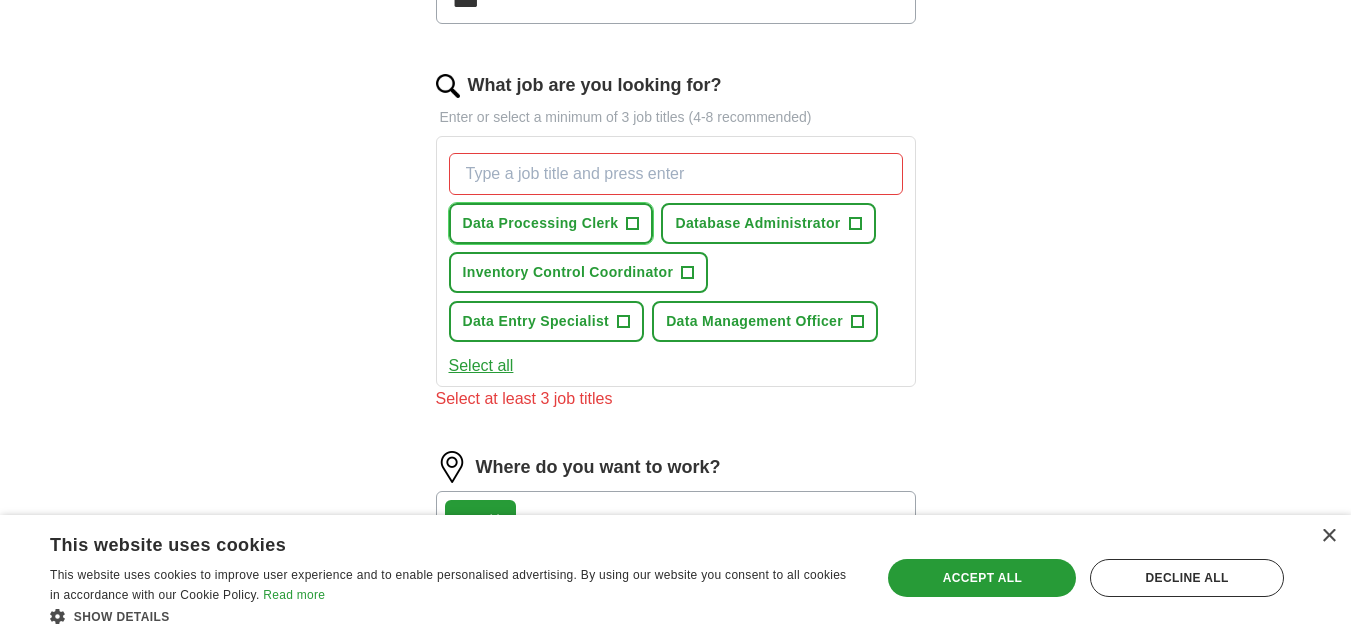 click on "Data Processing Clerk" at bounding box center [541, 223] 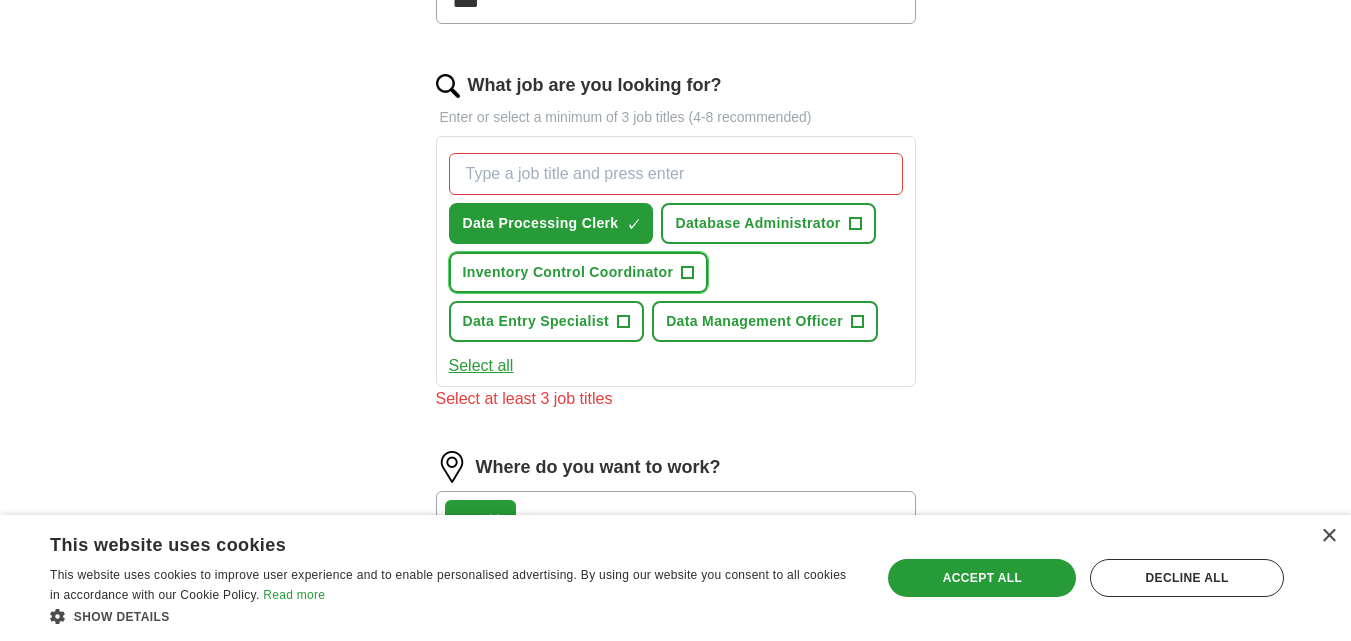 click on "Inventory Control Coordinator" at bounding box center [568, 272] 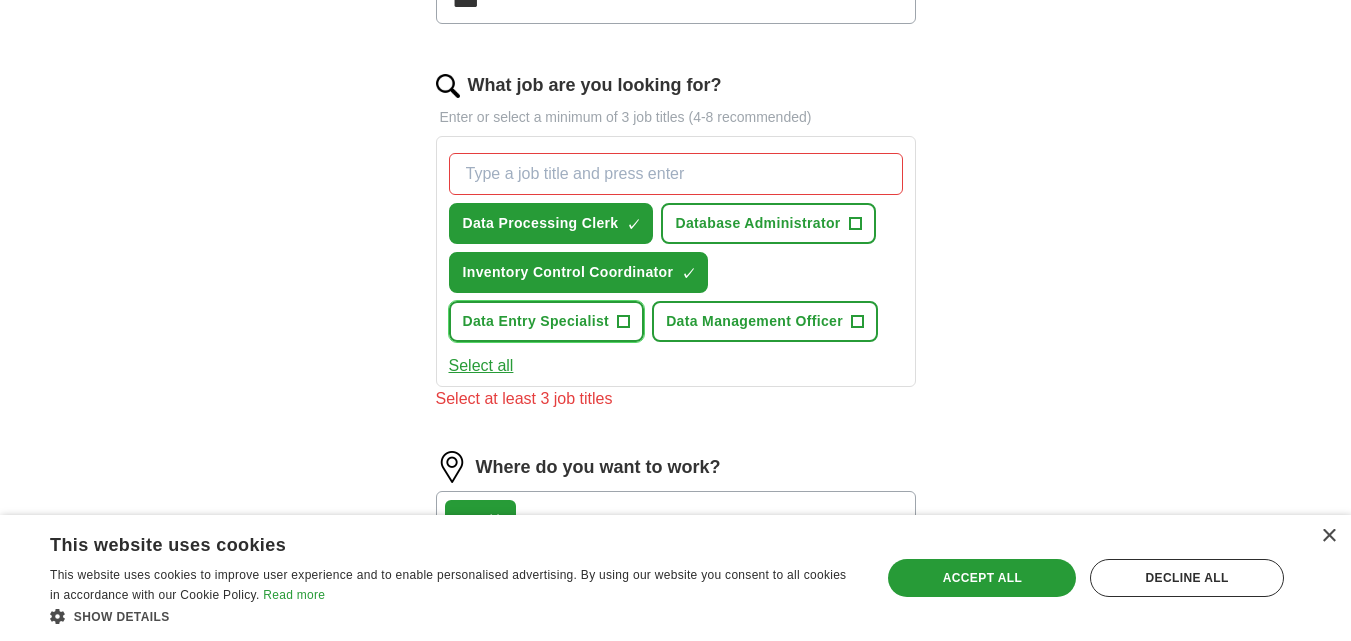 click on "Data Entry Specialist" at bounding box center (536, 321) 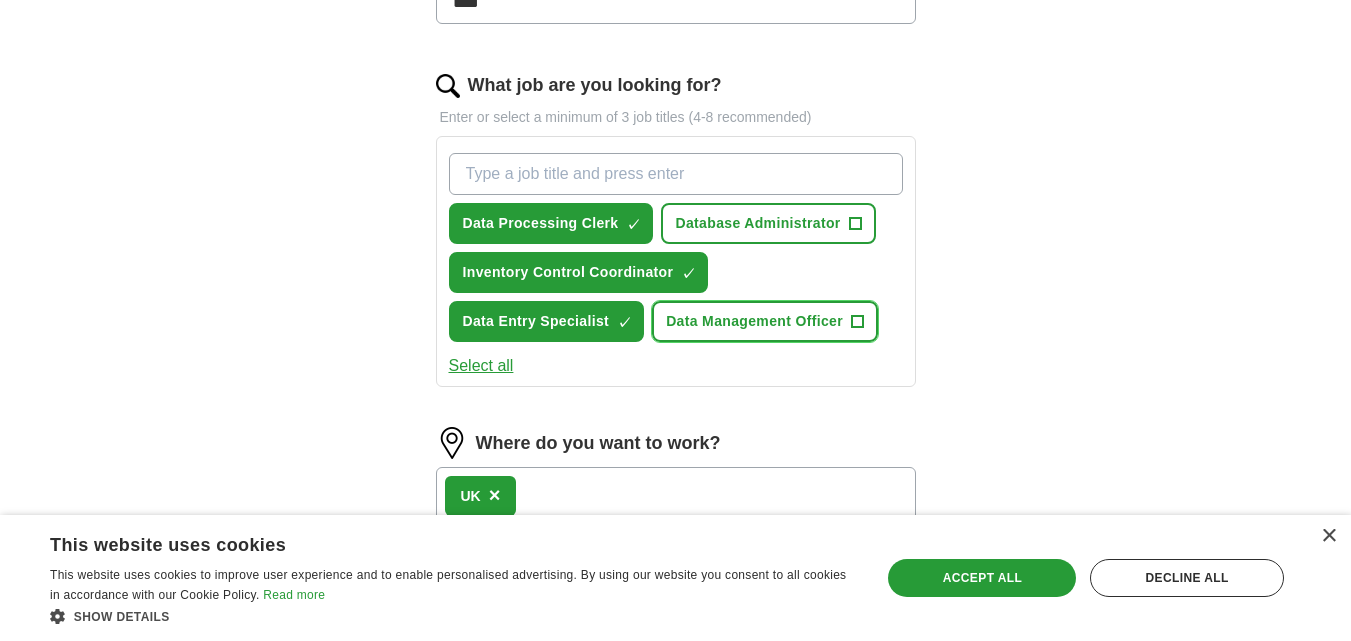 click on "Data Management Officer" at bounding box center [754, 321] 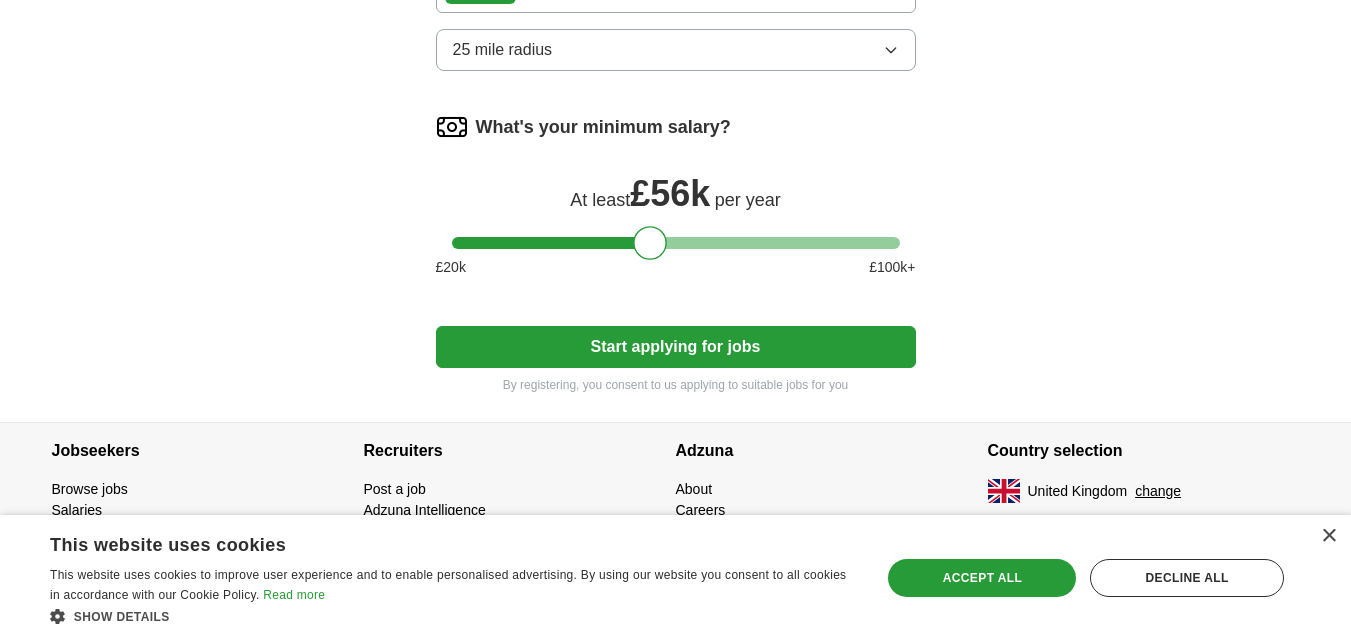 scroll, scrollTop: 1116, scrollLeft: 0, axis: vertical 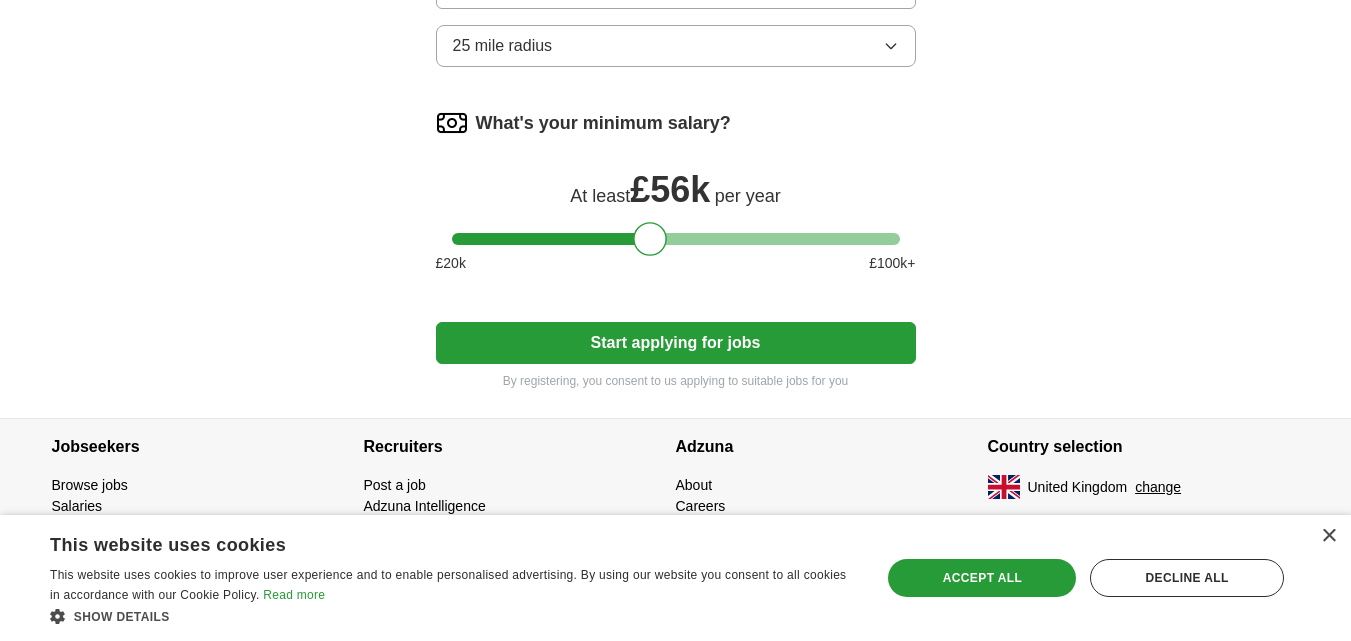 click on "Start applying for jobs" at bounding box center (676, 343) 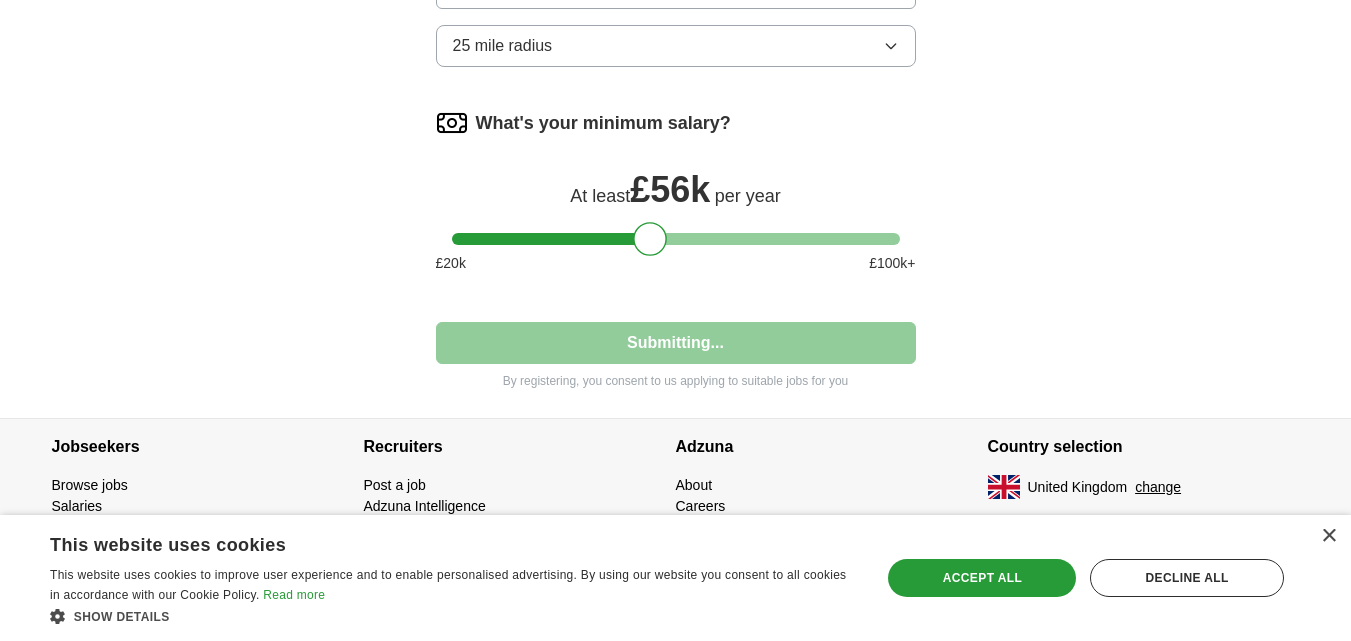select on "**" 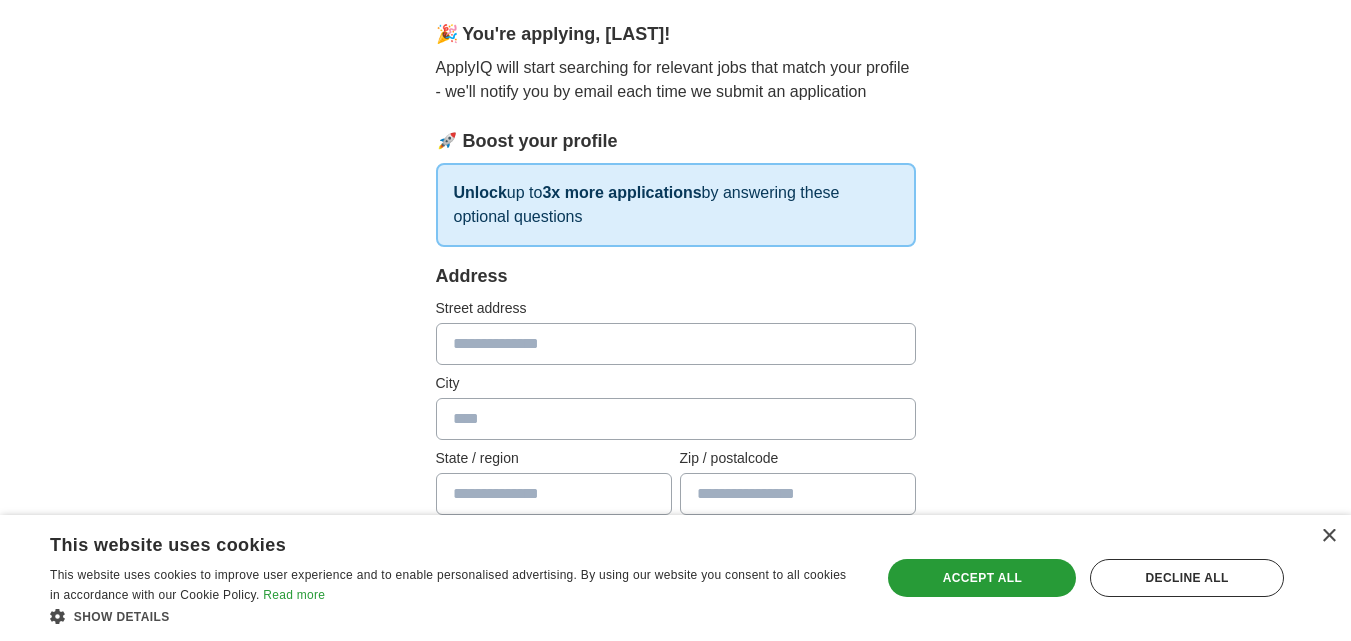 scroll, scrollTop: 137, scrollLeft: 0, axis: vertical 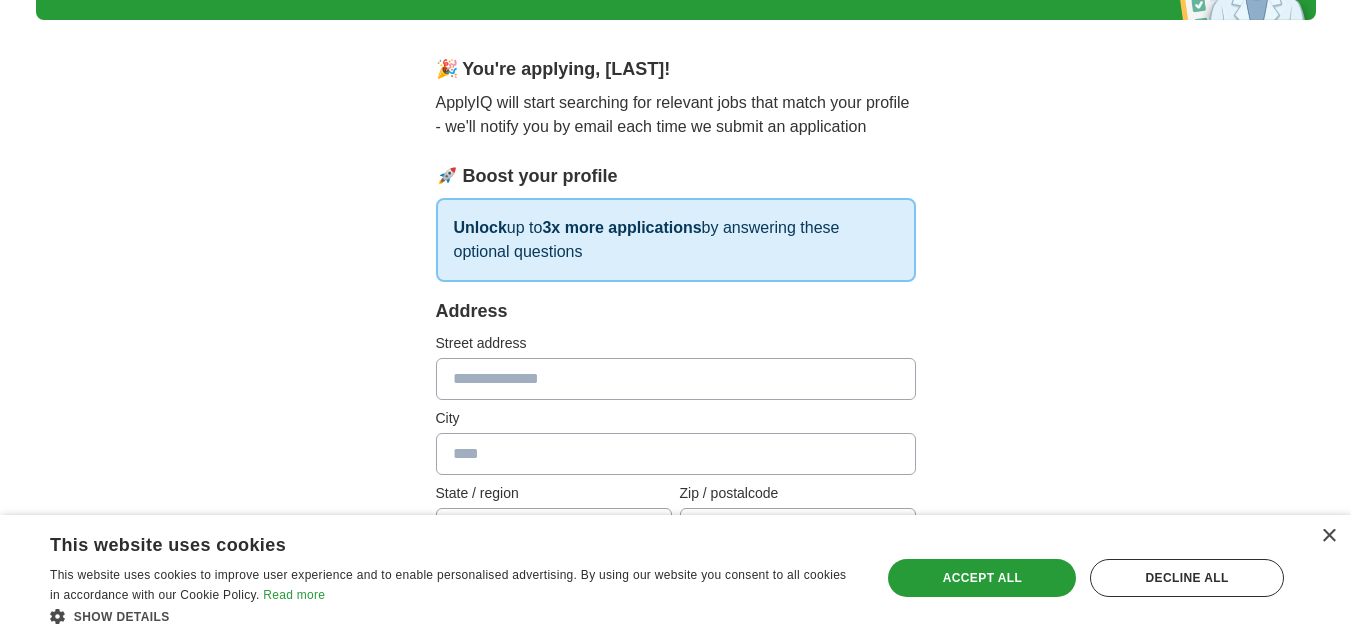 click at bounding box center [676, 379] 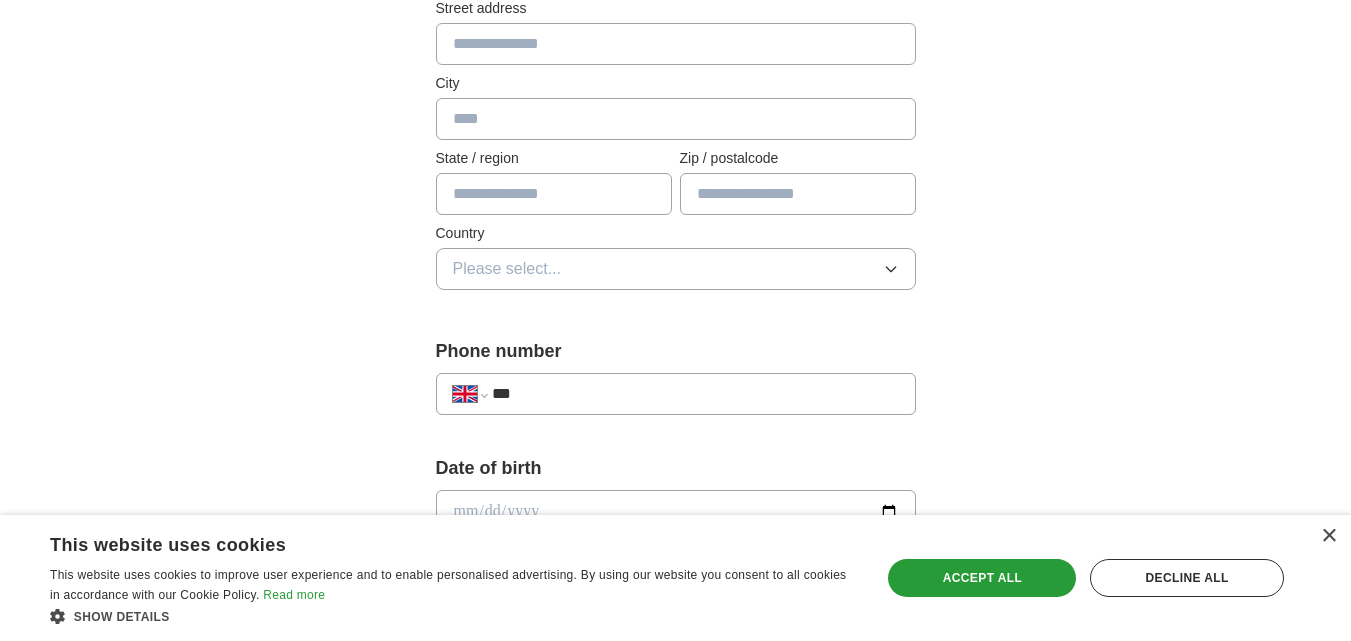 scroll, scrollTop: 437, scrollLeft: 0, axis: vertical 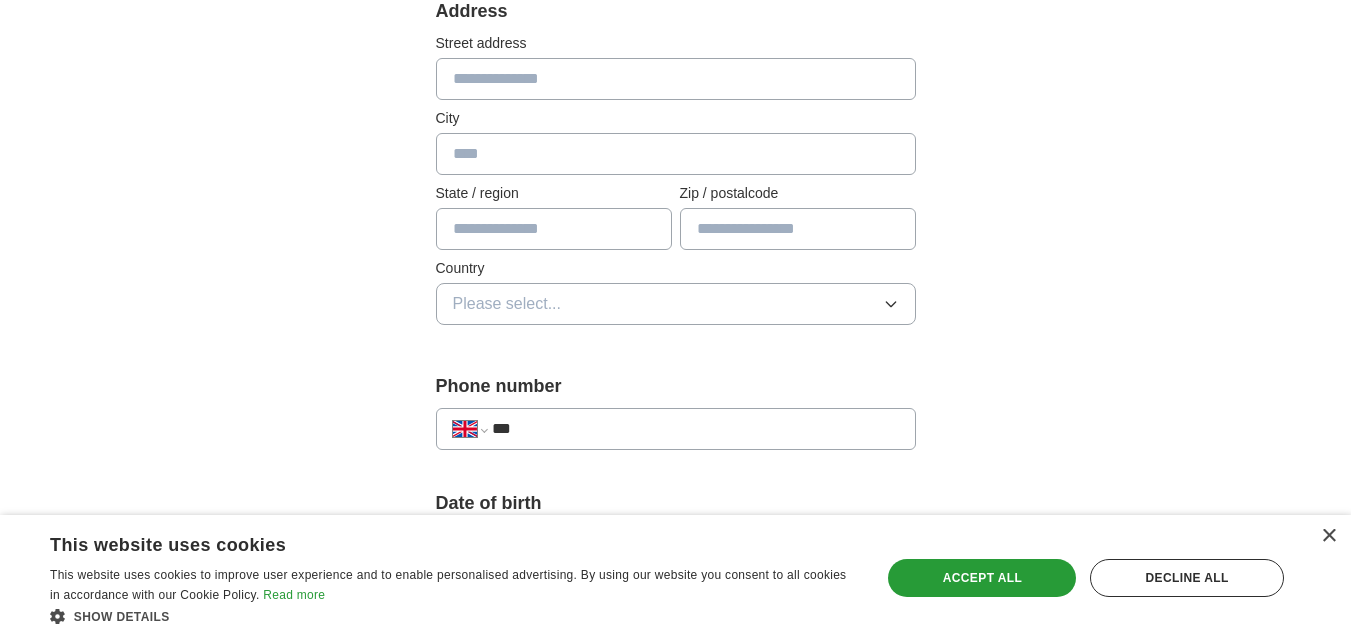 click on "Please select..." at bounding box center [676, 304] 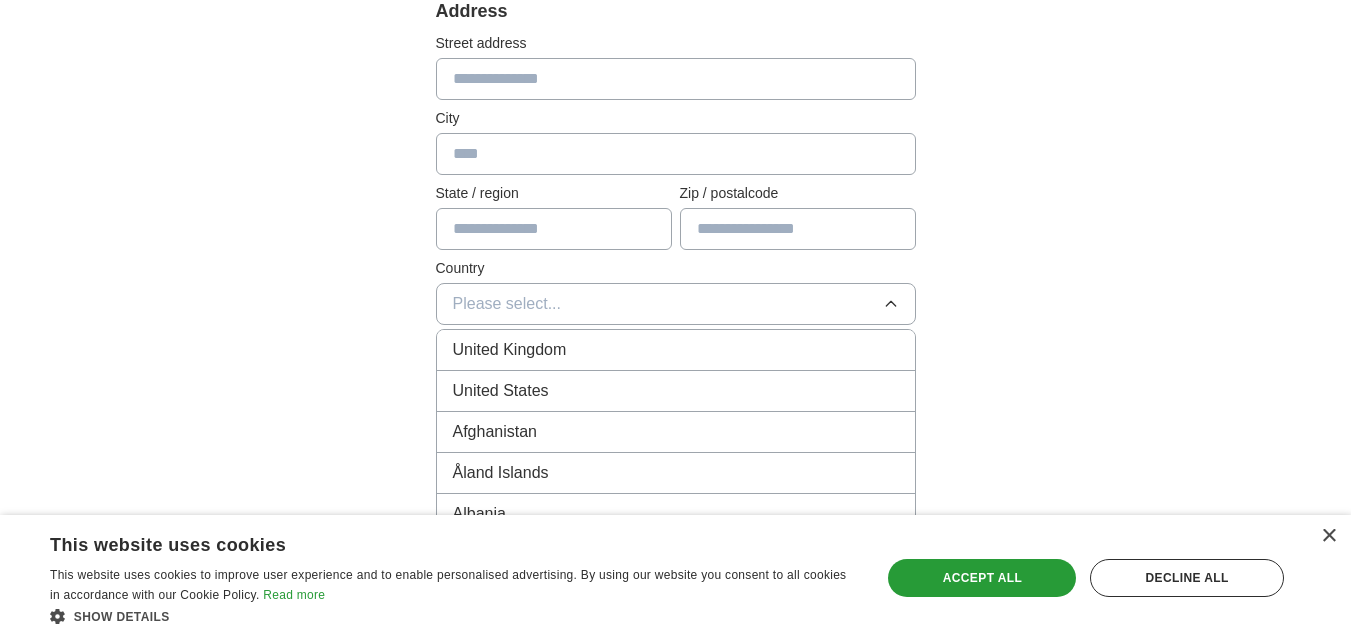 scroll, scrollTop: 837, scrollLeft: 0, axis: vertical 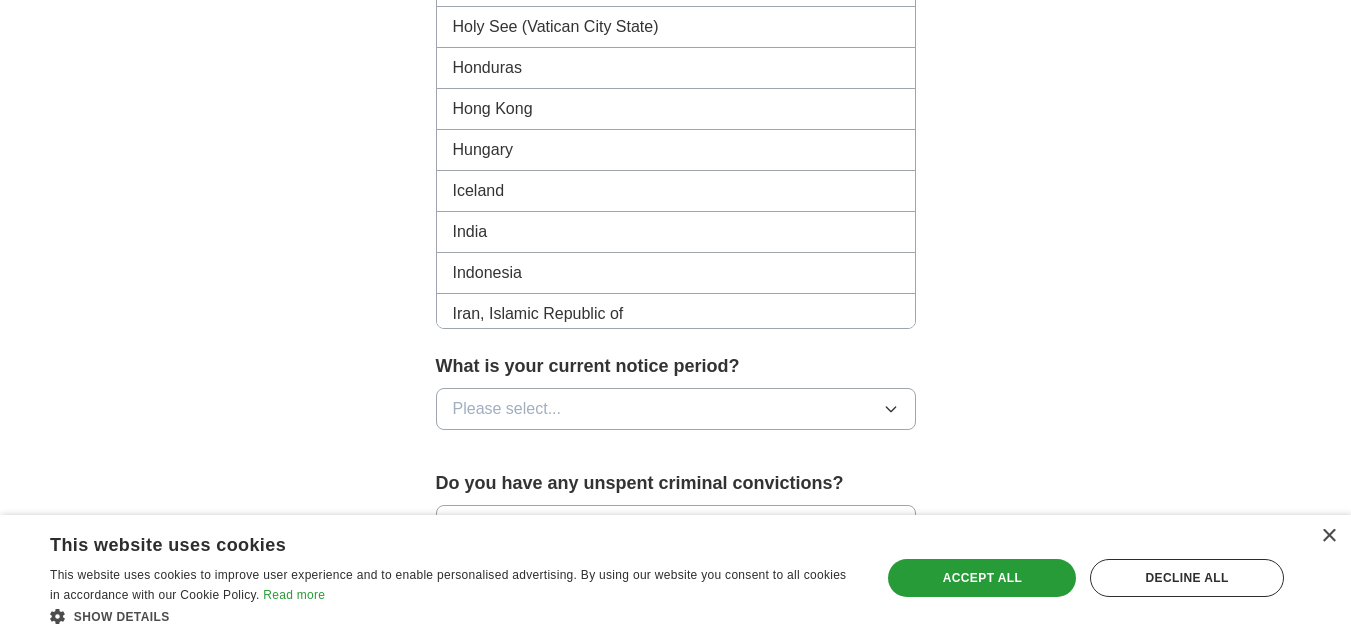 click on "India" at bounding box center [676, 232] 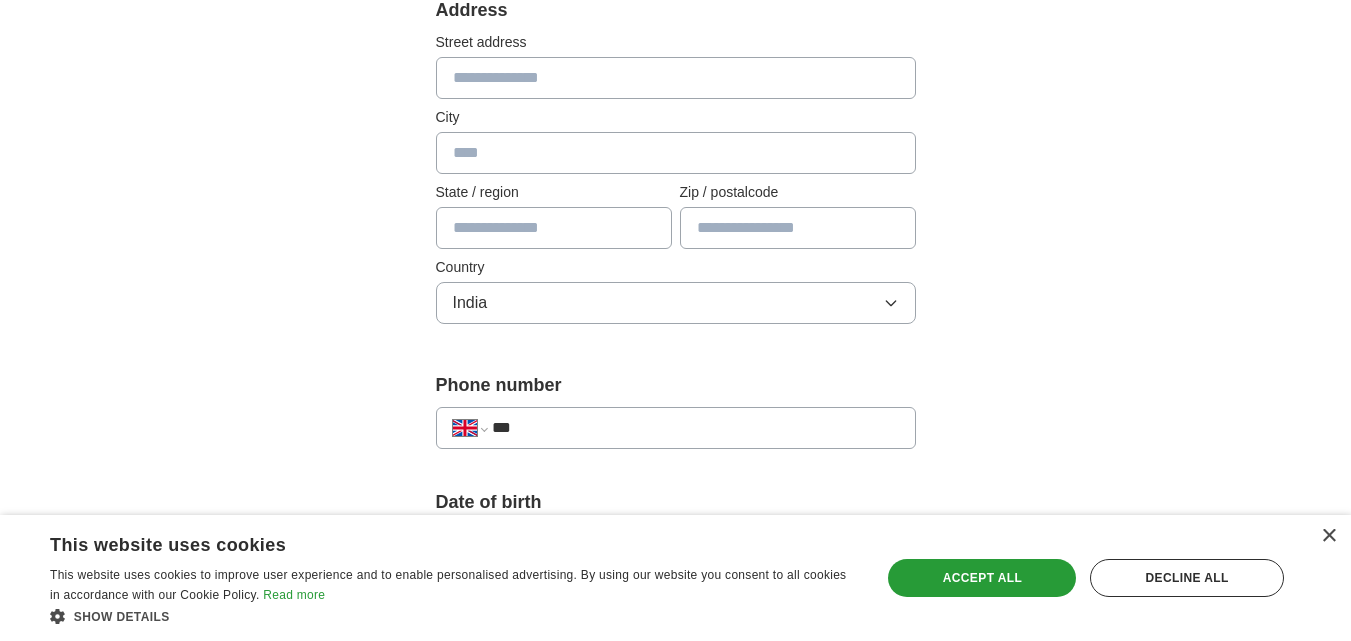 scroll, scrollTop: 437, scrollLeft: 0, axis: vertical 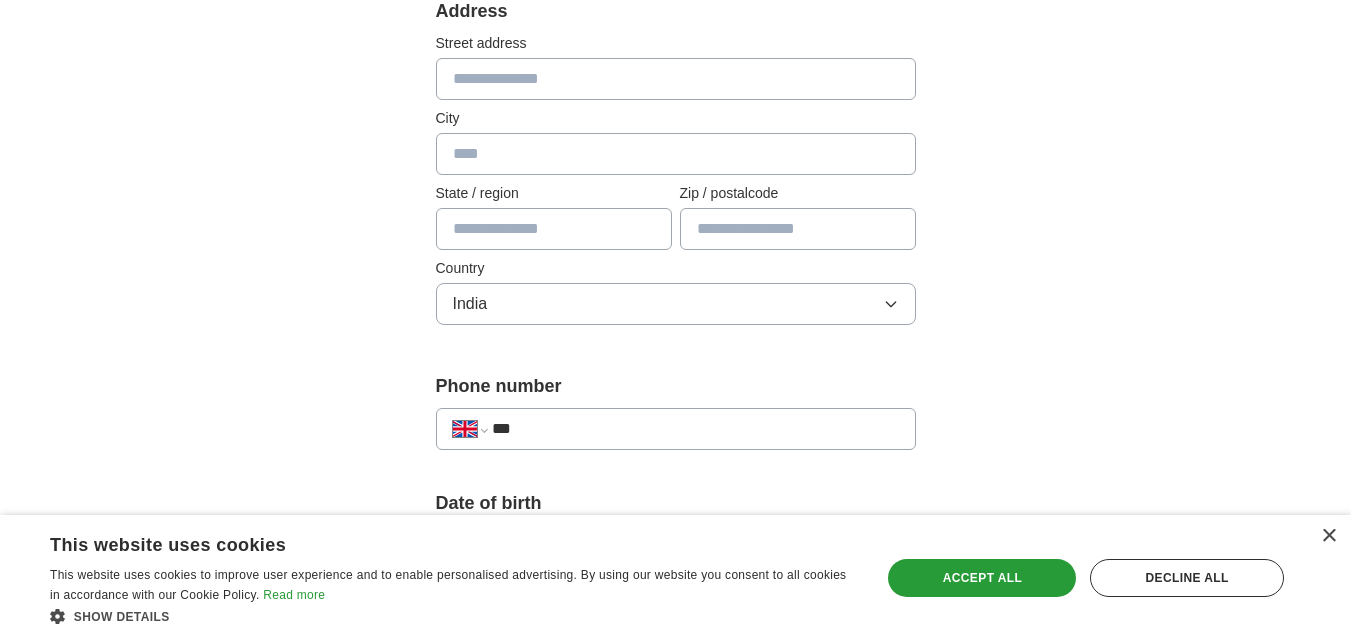 click at bounding box center (676, 79) 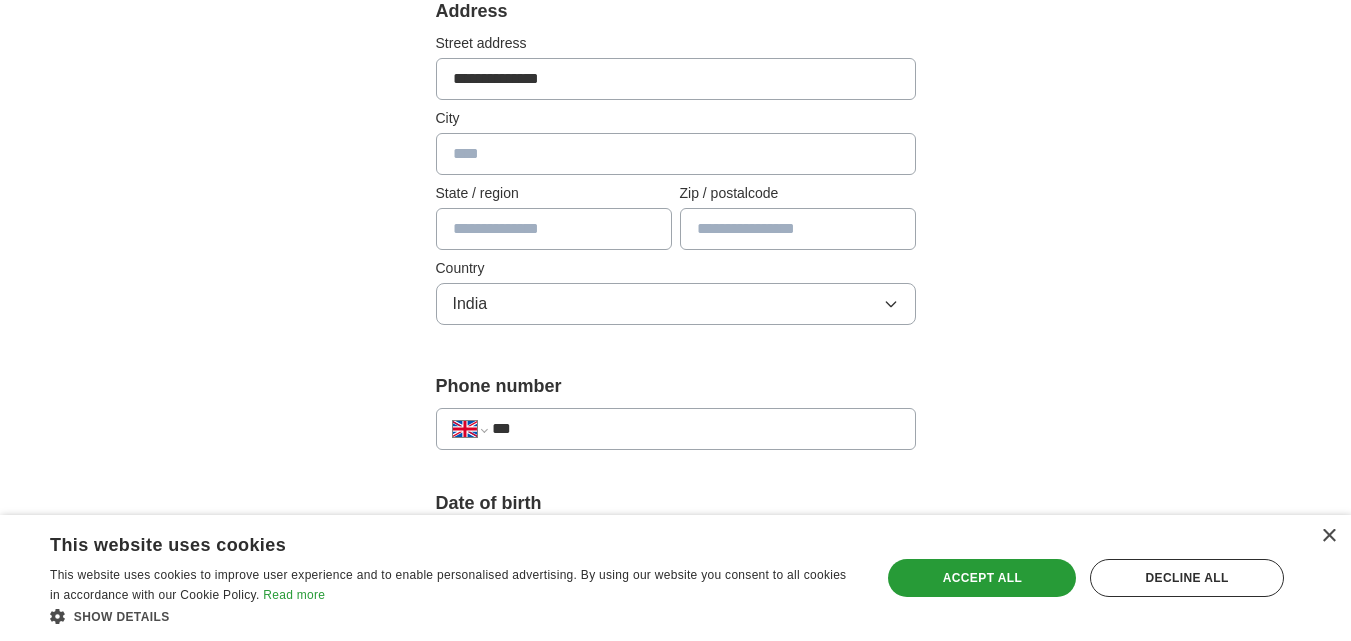 type on "**********" 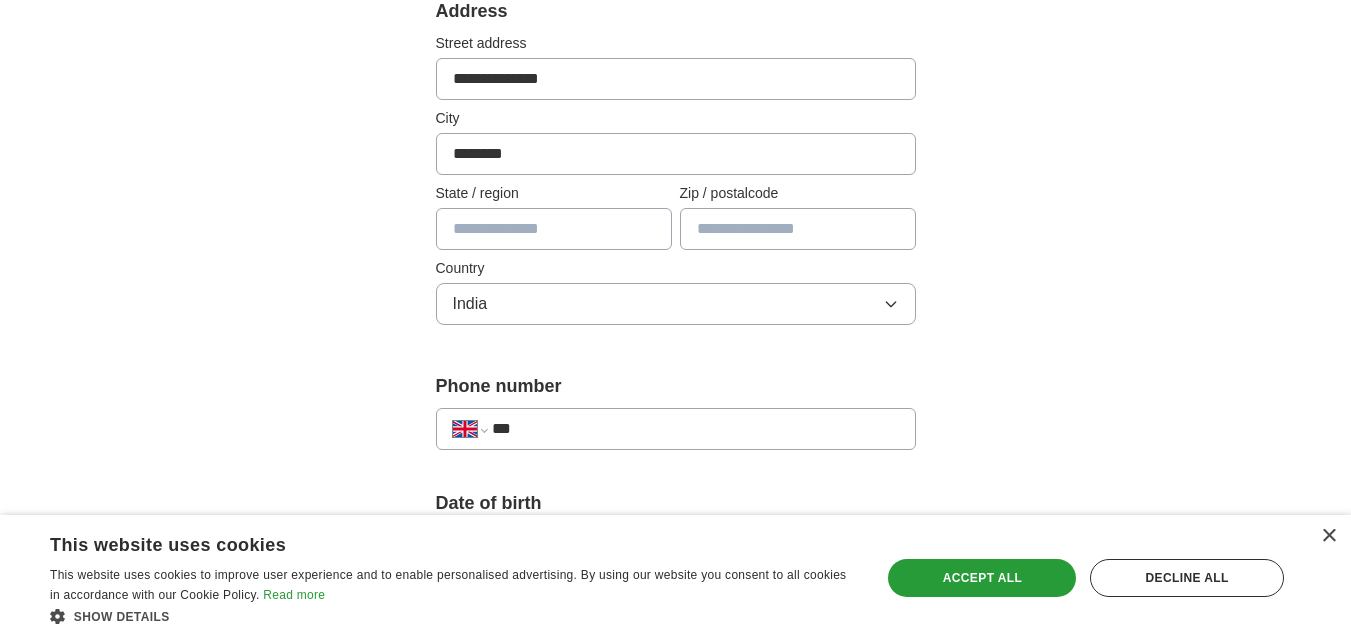 type on "********" 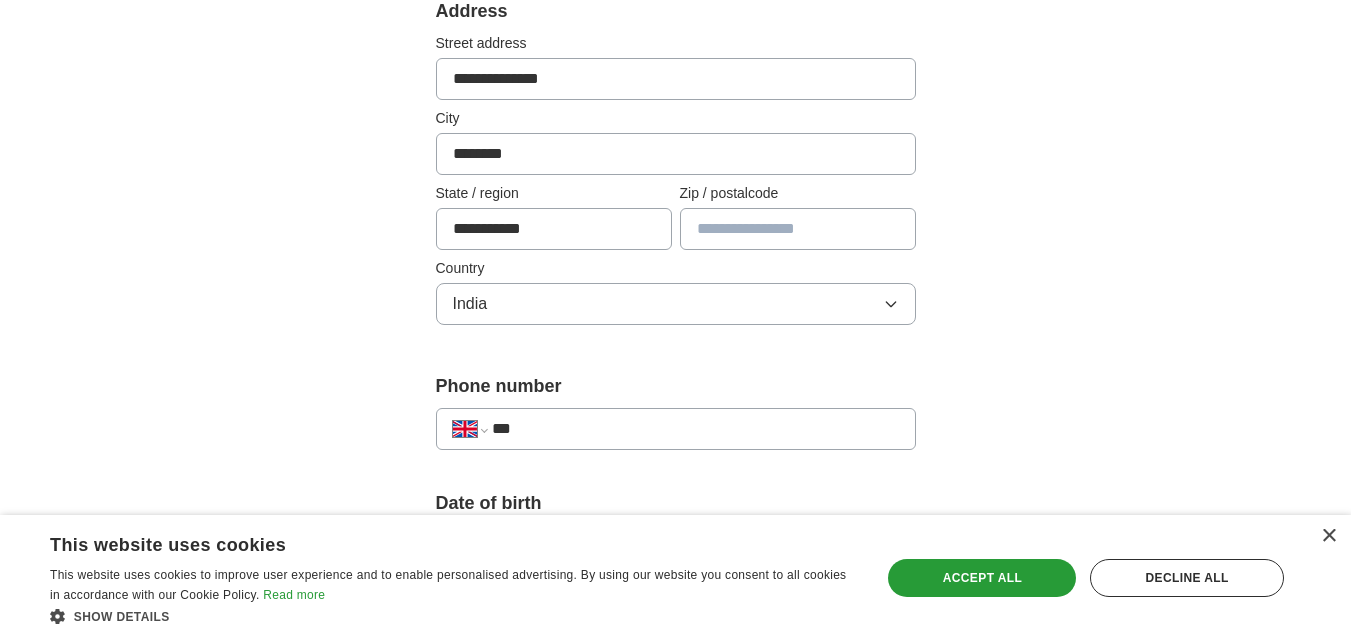 type on "**********" 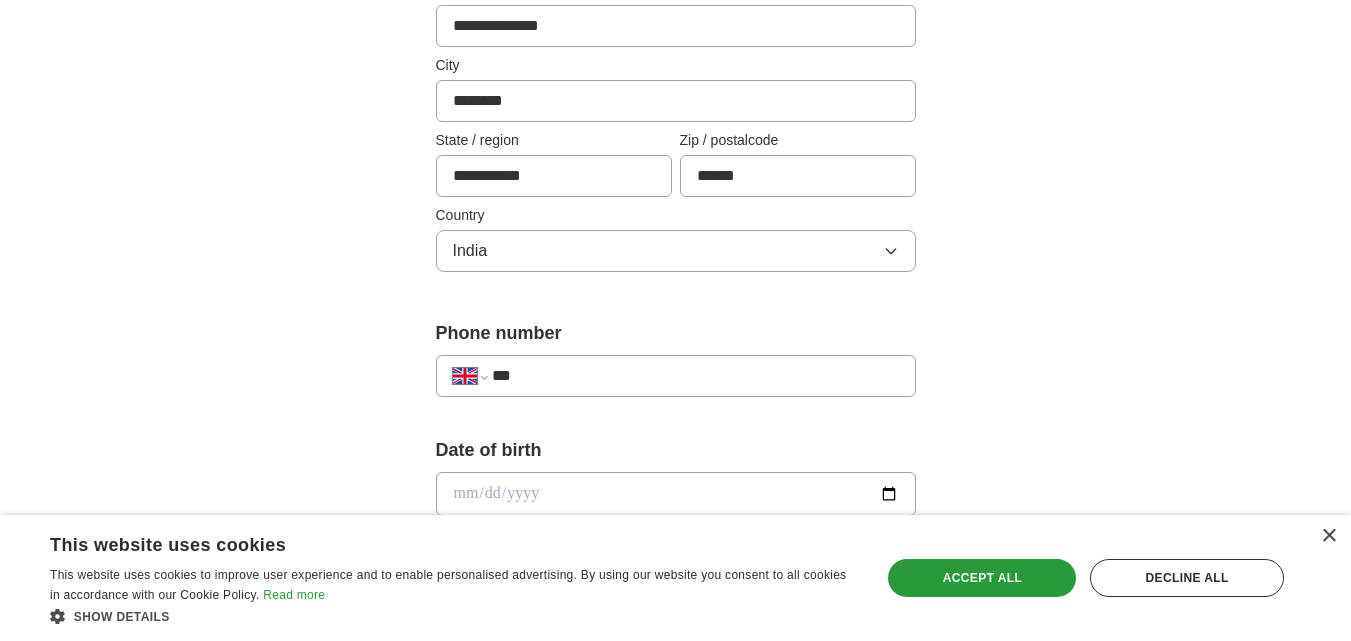scroll, scrollTop: 637, scrollLeft: 0, axis: vertical 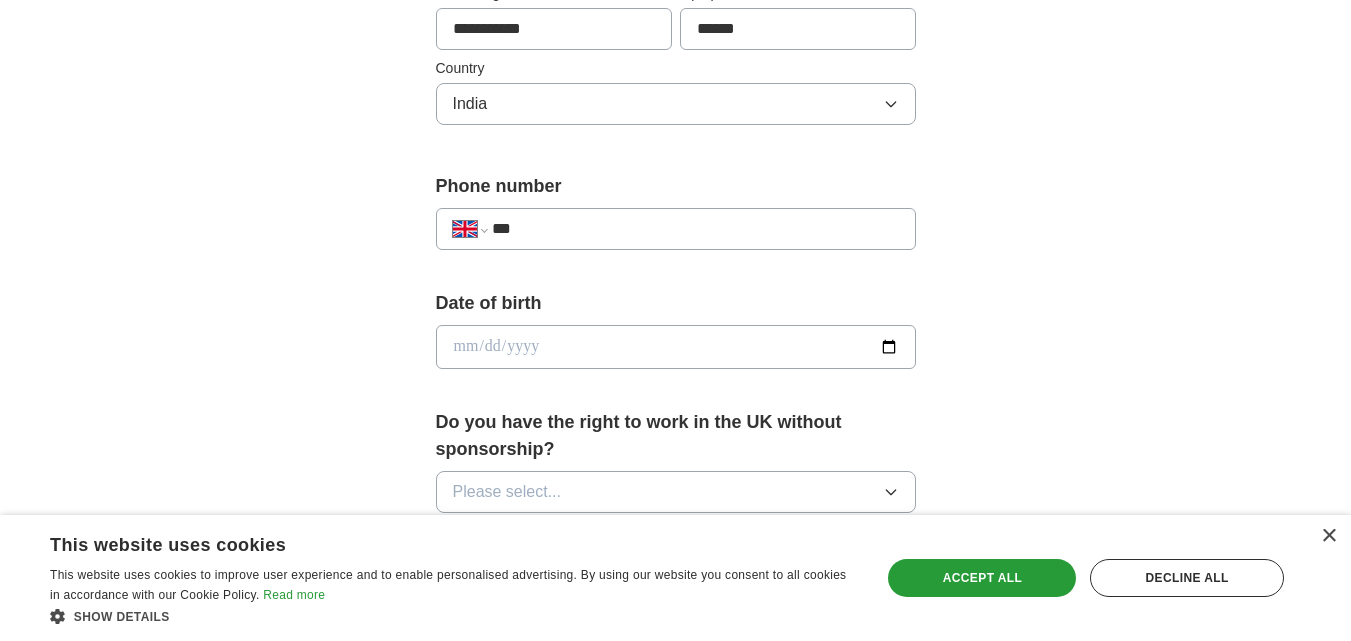 type on "******" 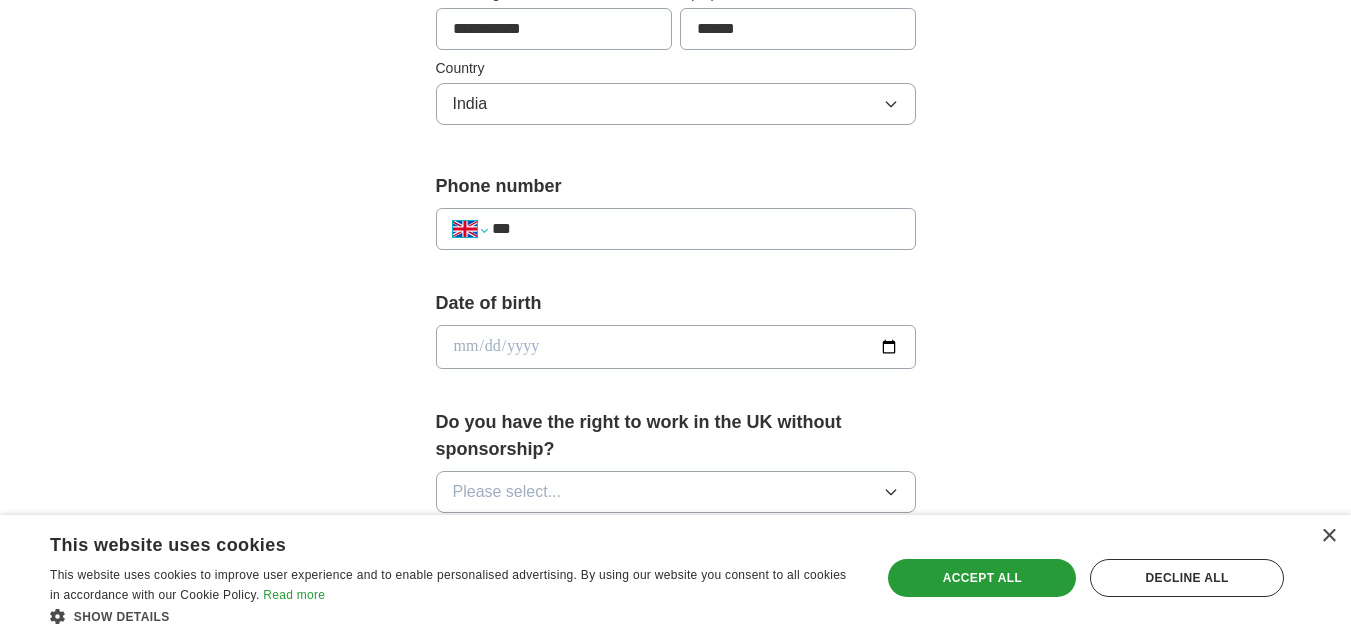 click on "**********" at bounding box center (470, 229) 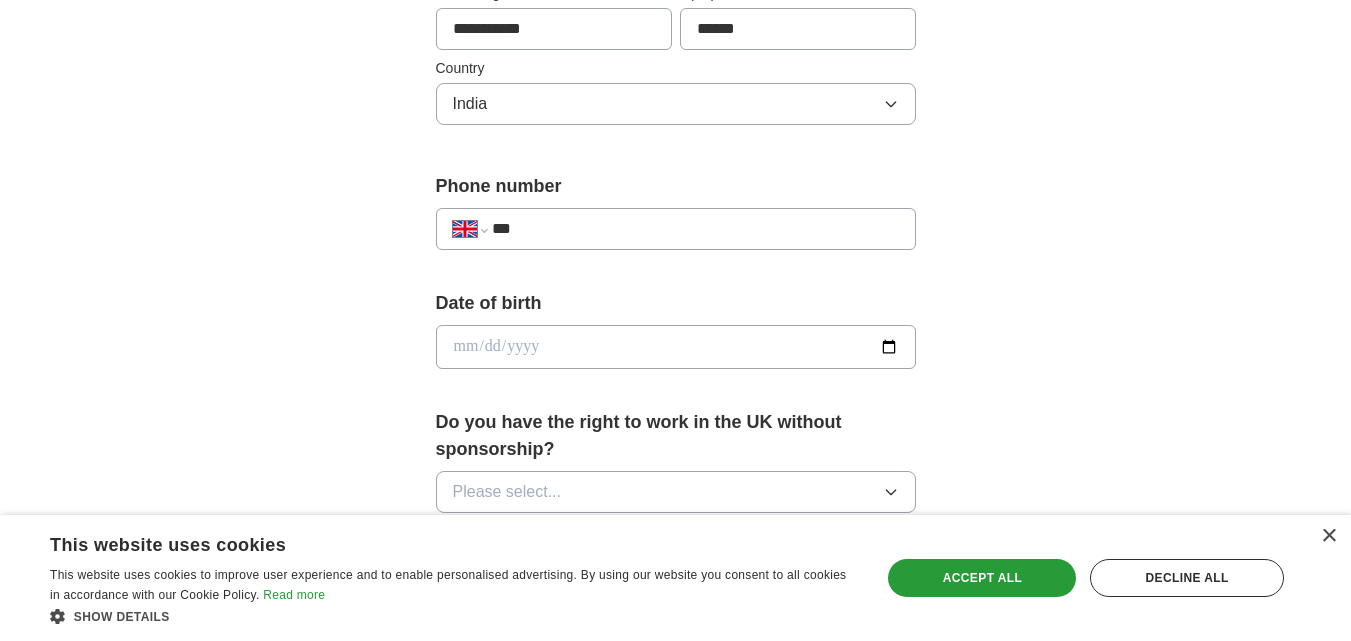 click on "**********" at bounding box center (470, 229) 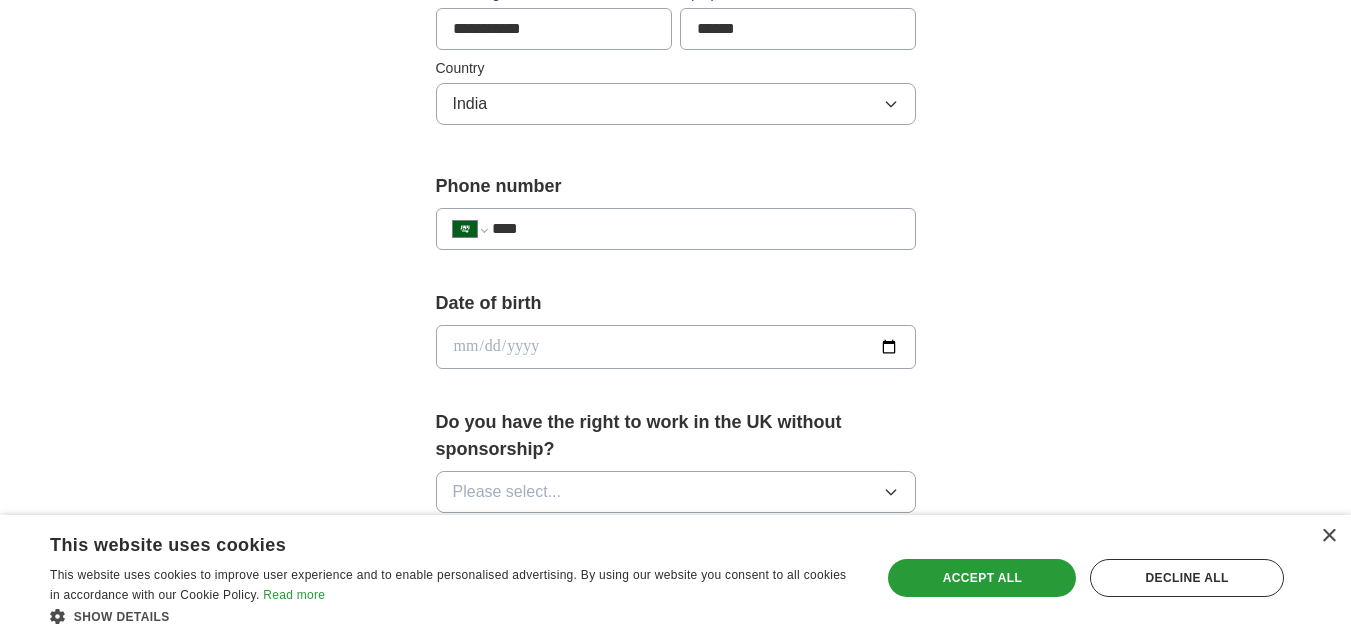 click on "Date of birth" at bounding box center (676, 337) 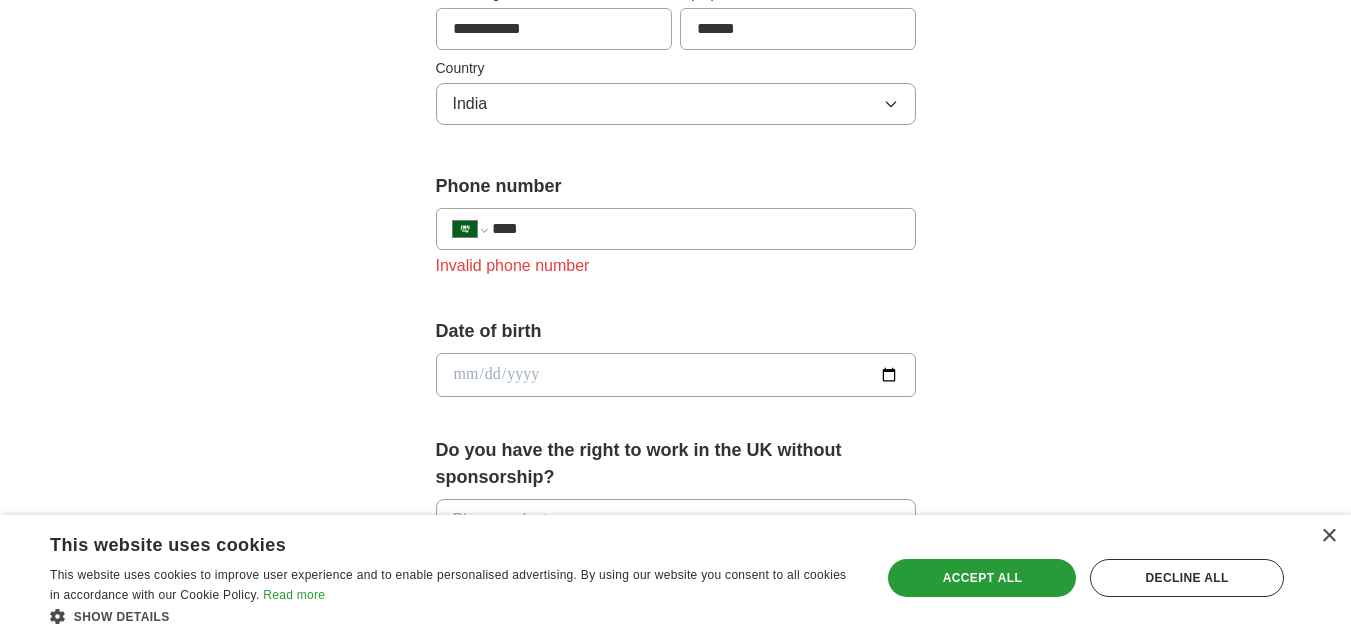 click on "****" at bounding box center (695, 229) 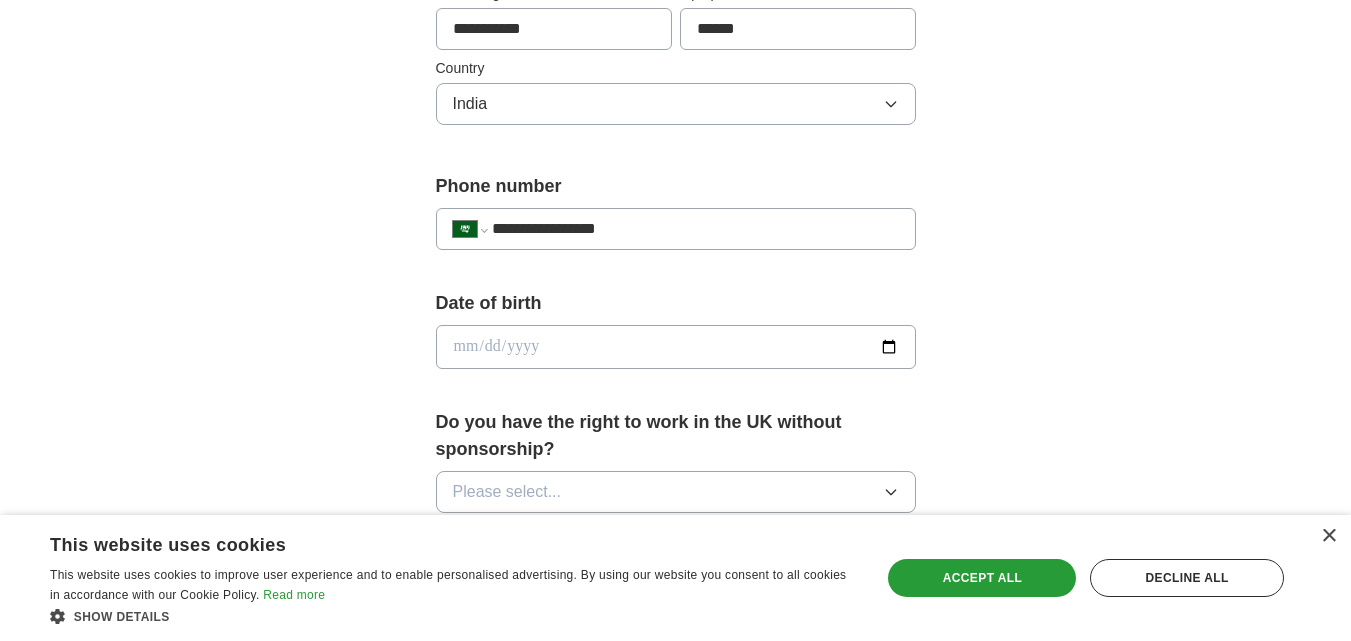 type on "**********" 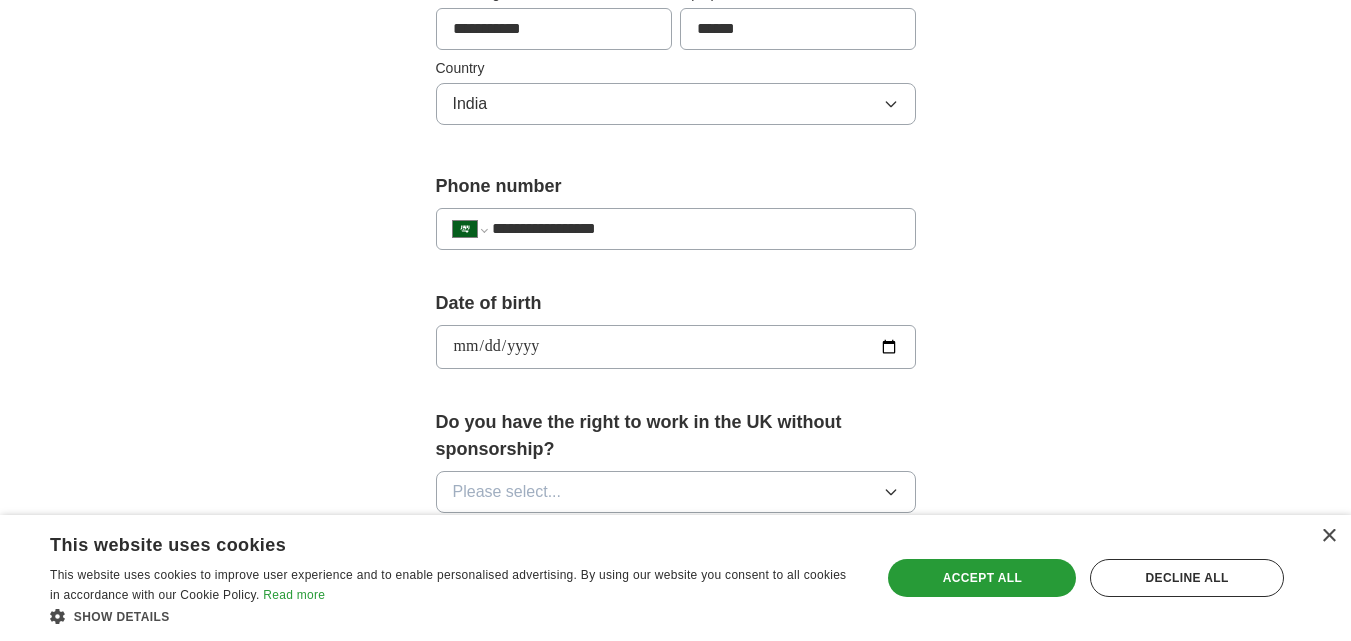 type on "**********" 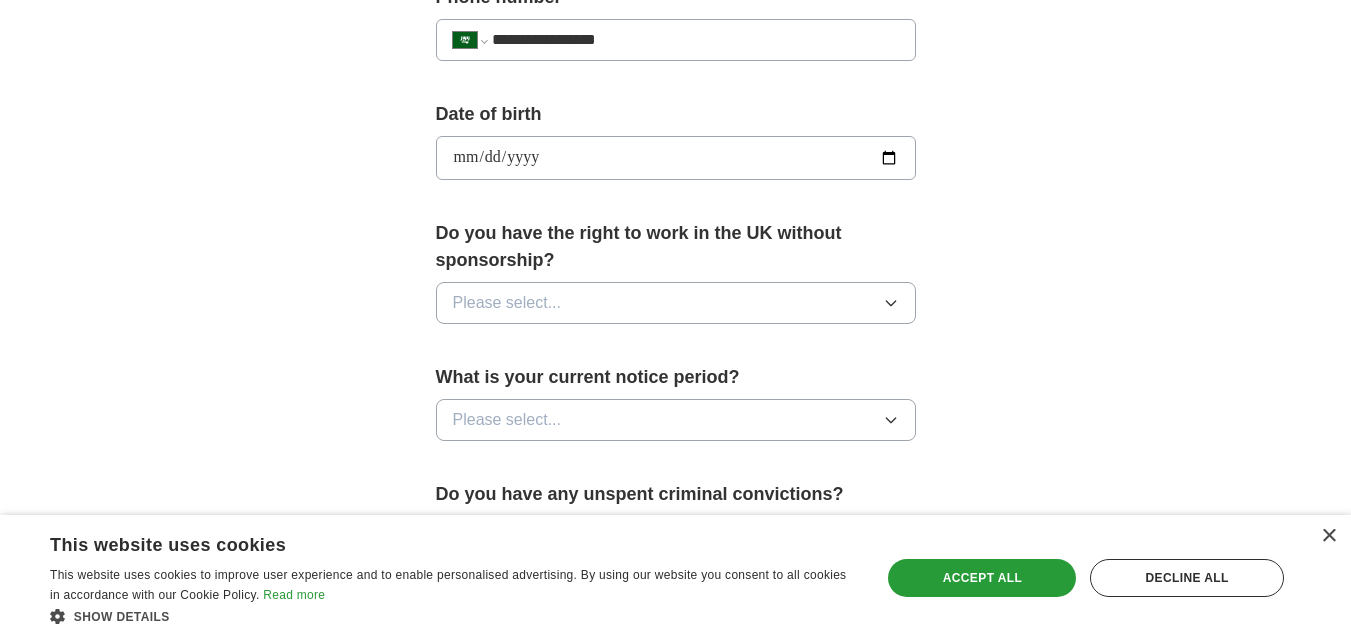 scroll, scrollTop: 837, scrollLeft: 0, axis: vertical 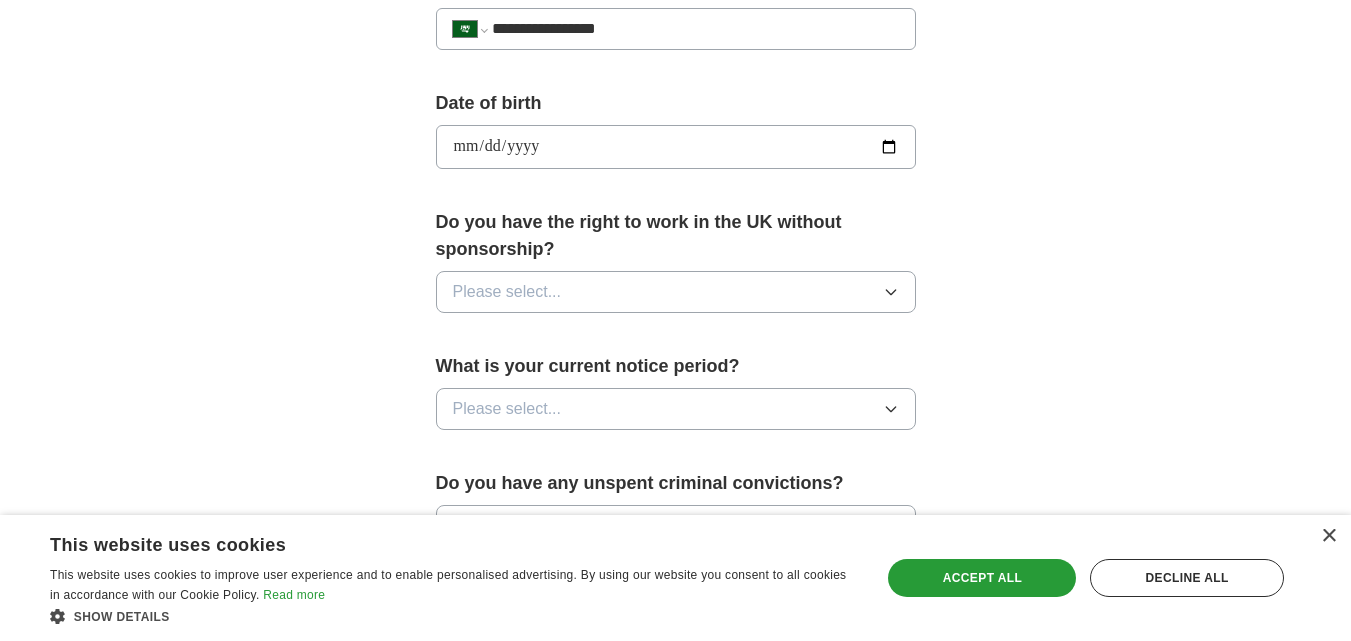 click on "Please select..." at bounding box center [507, 292] 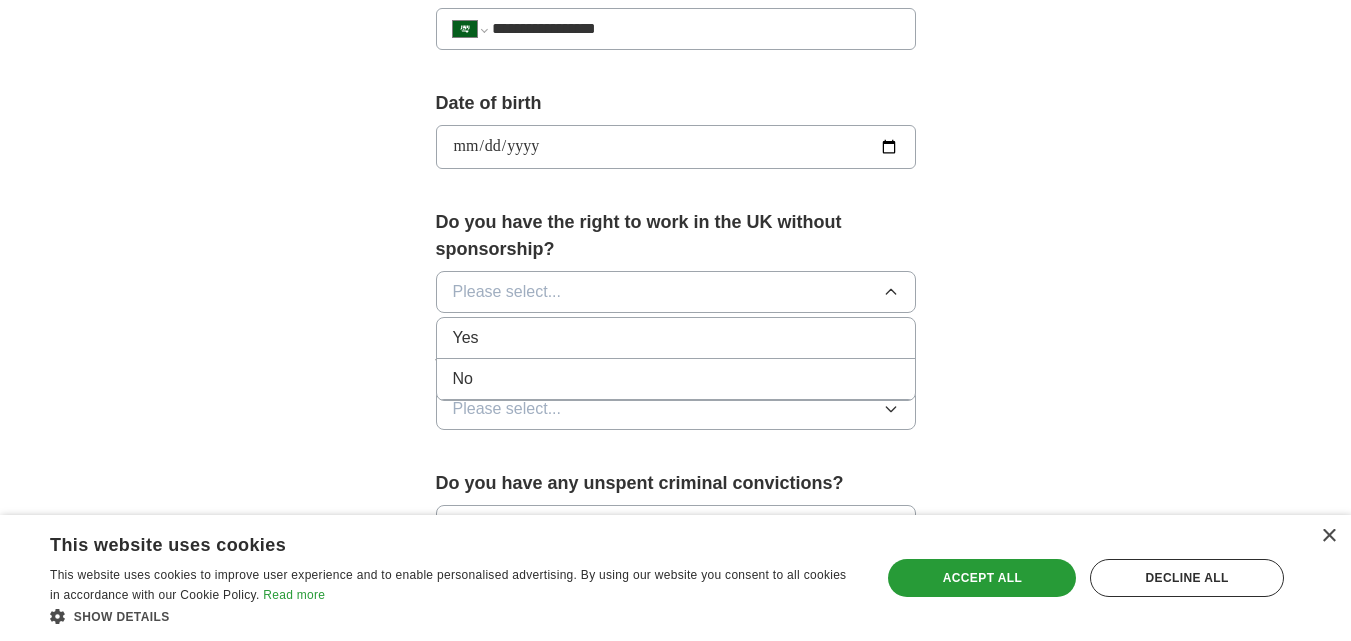 click on "No" at bounding box center [676, 379] 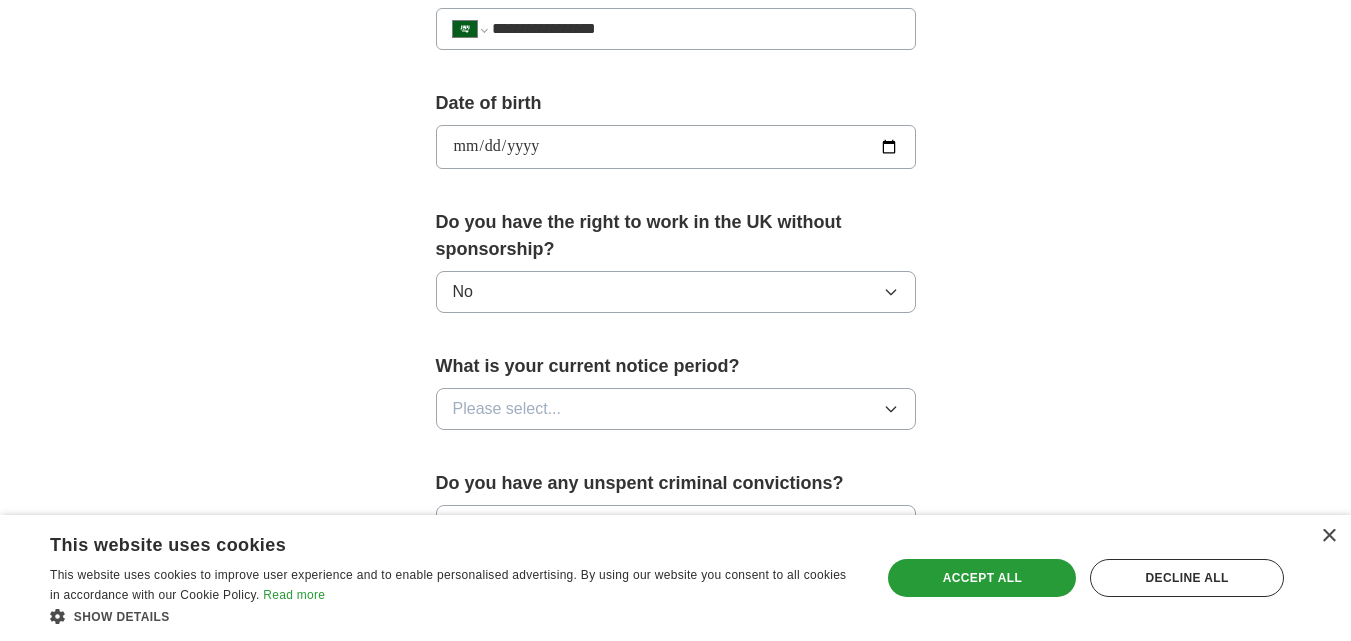 click on "Please select..." at bounding box center (676, 409) 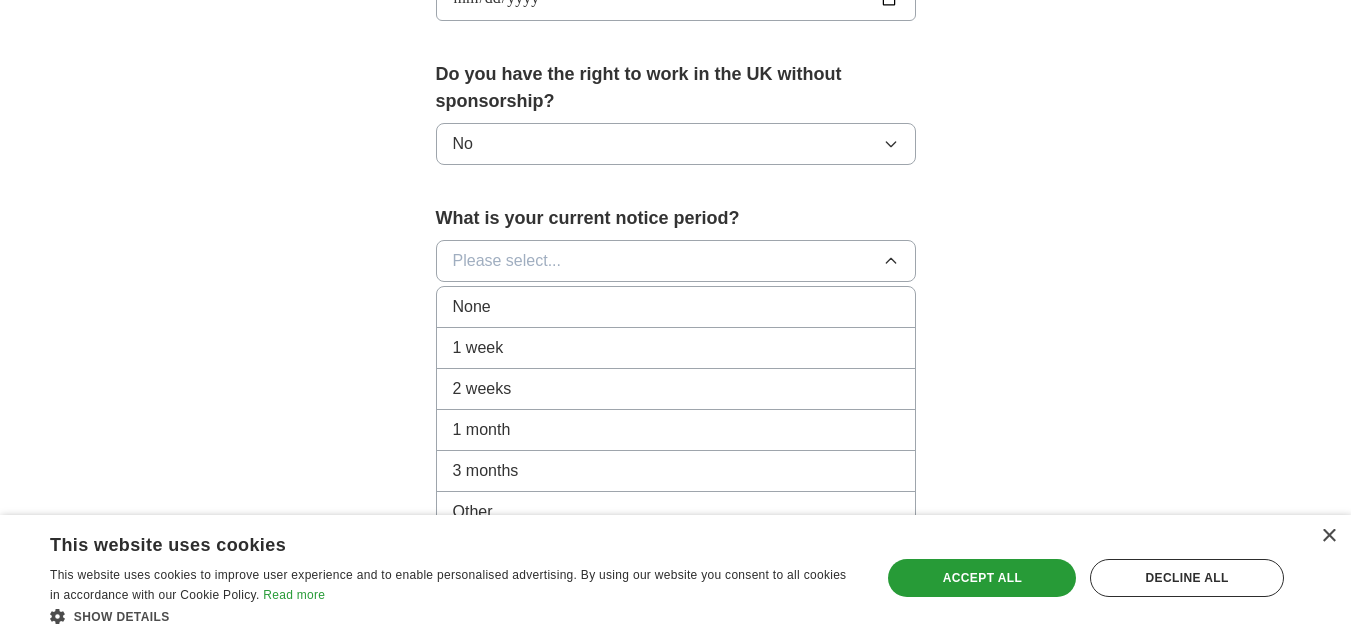 scroll, scrollTop: 1037, scrollLeft: 0, axis: vertical 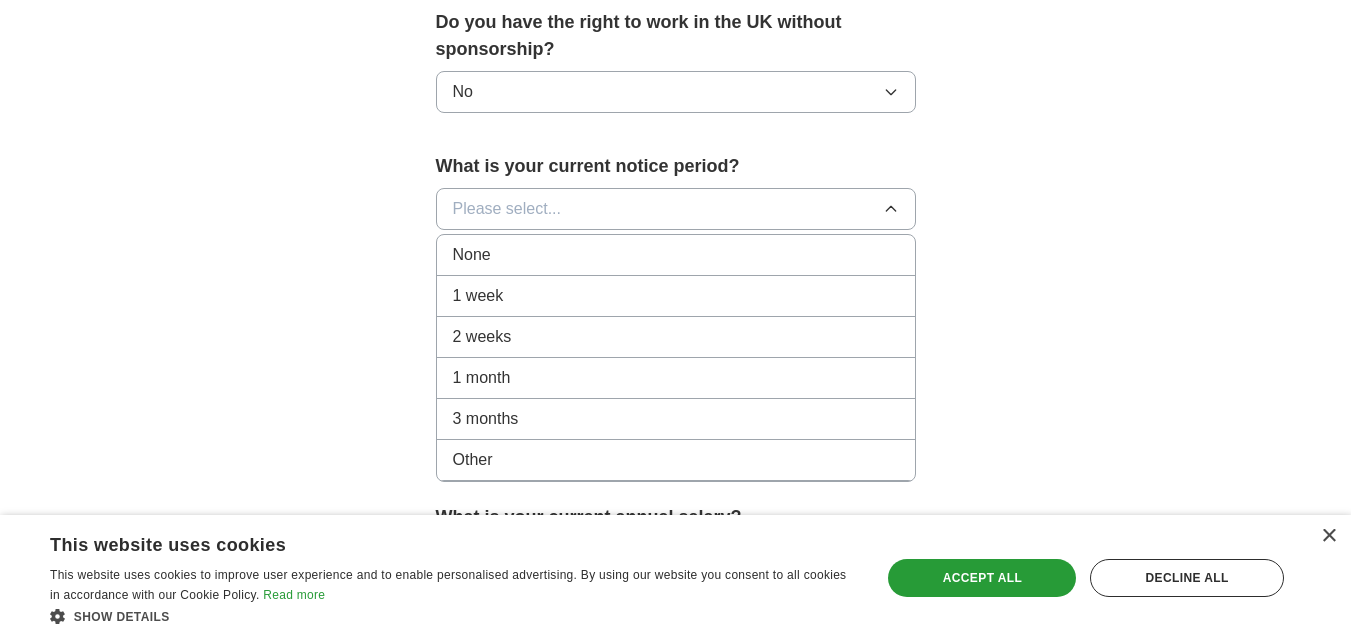 click on "1 month" at bounding box center (482, 378) 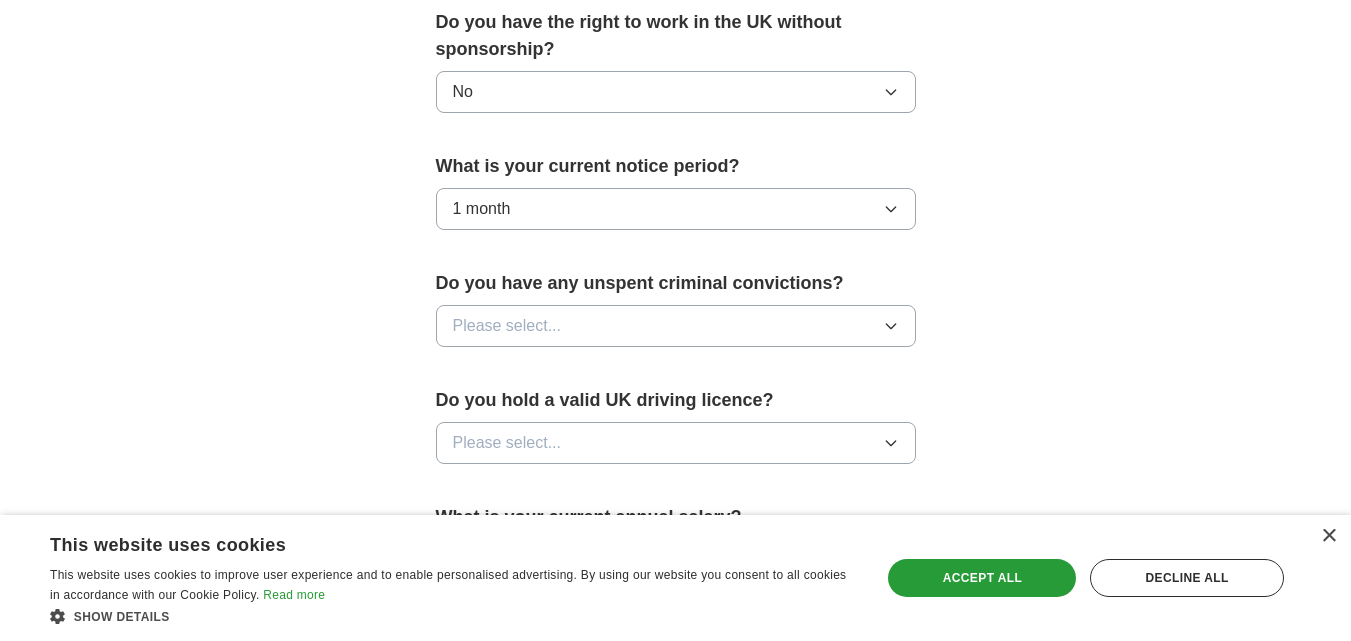 click on "Please select..." at bounding box center (507, 326) 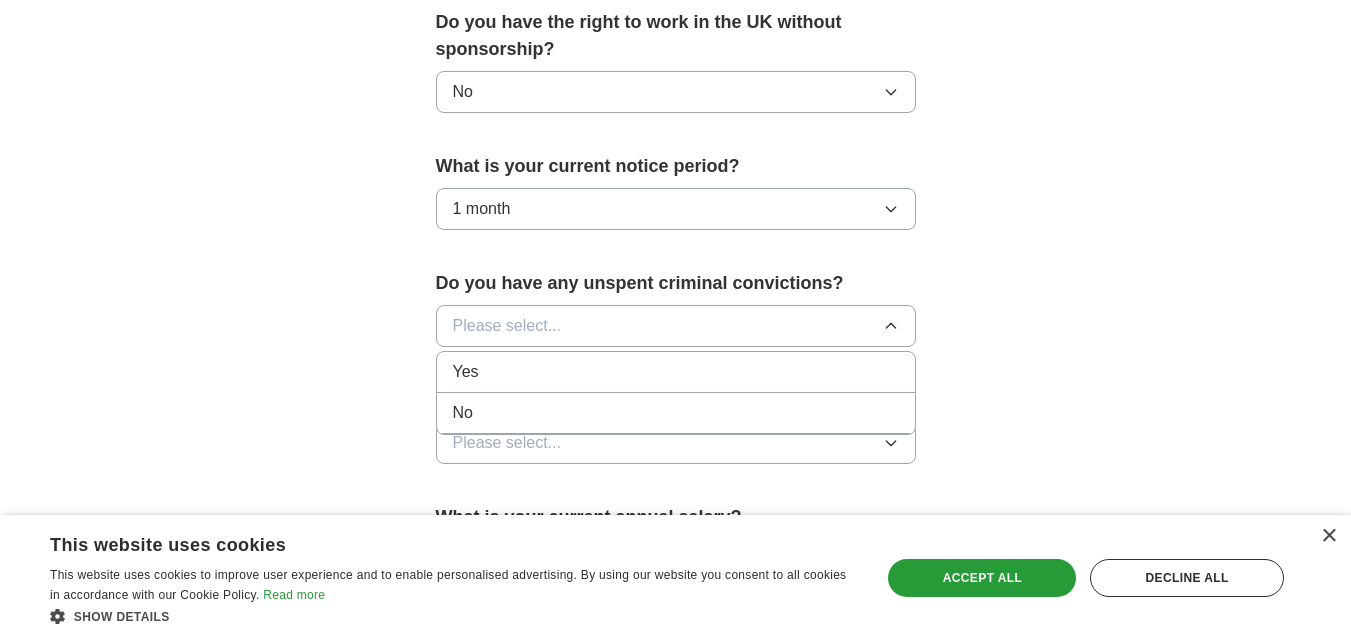 drag, startPoint x: 517, startPoint y: 405, endPoint x: 513, endPoint y: 387, distance: 18.439089 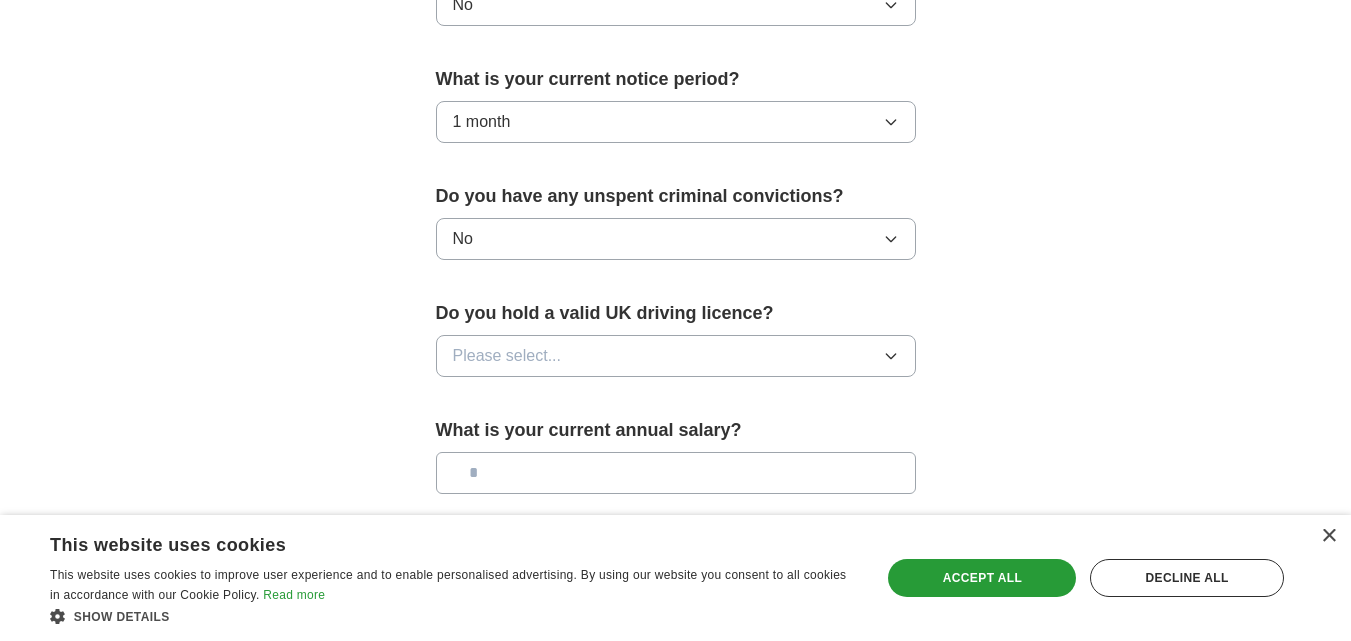 scroll, scrollTop: 1237, scrollLeft: 0, axis: vertical 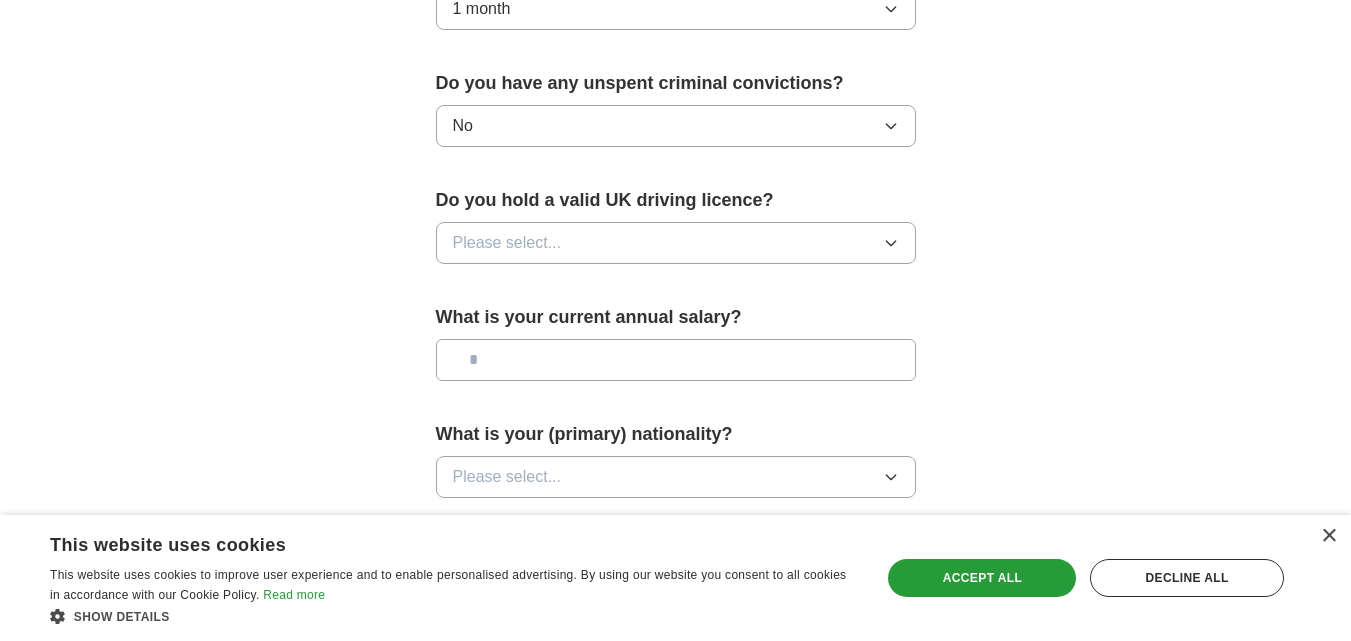 click on "Please select..." at bounding box center (507, 243) 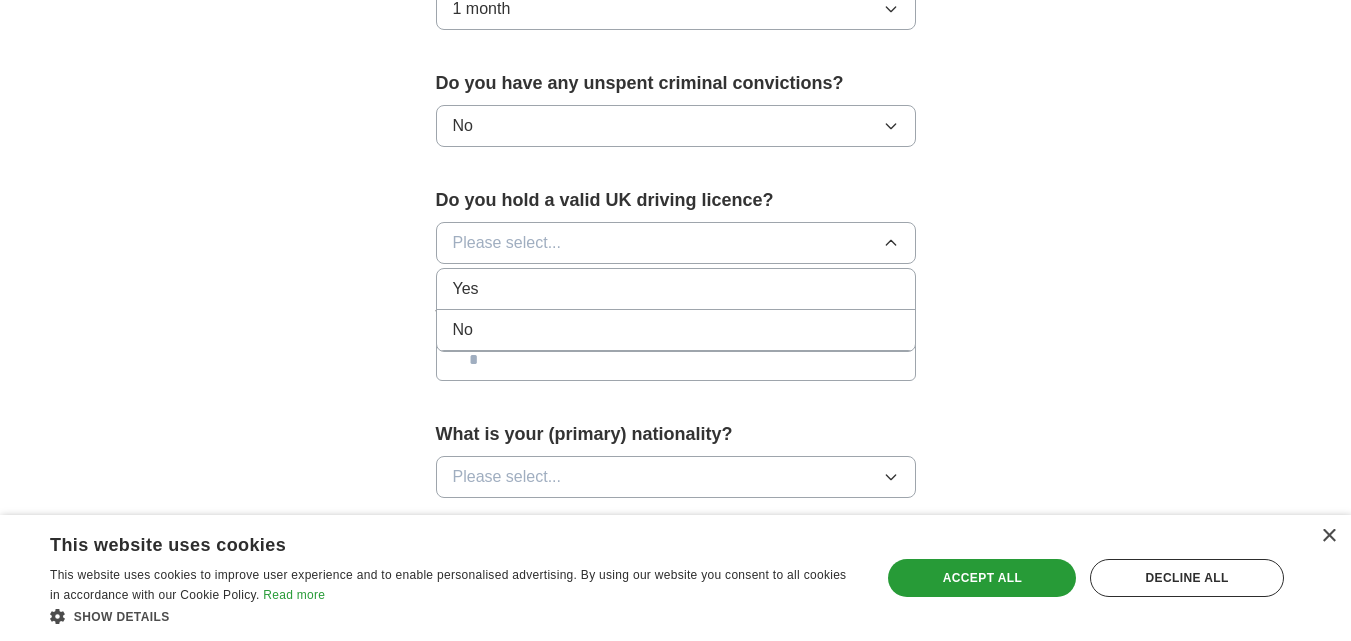 click on "No" at bounding box center [676, 330] 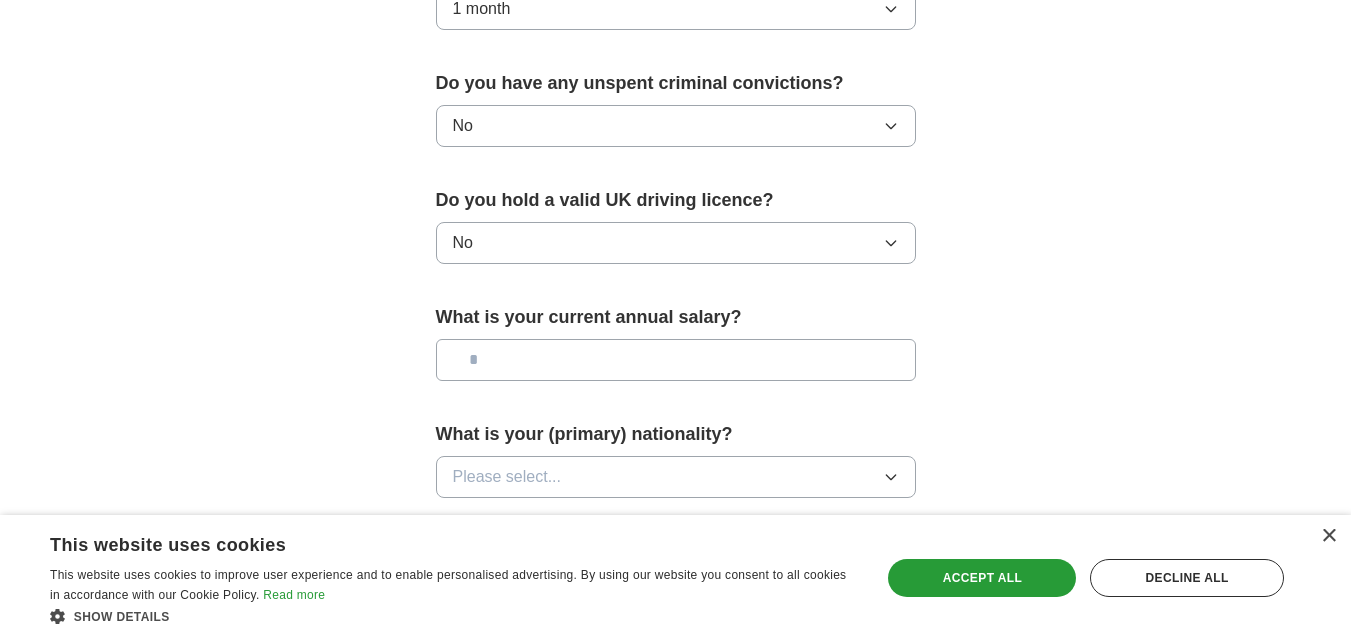 click at bounding box center (676, 360) 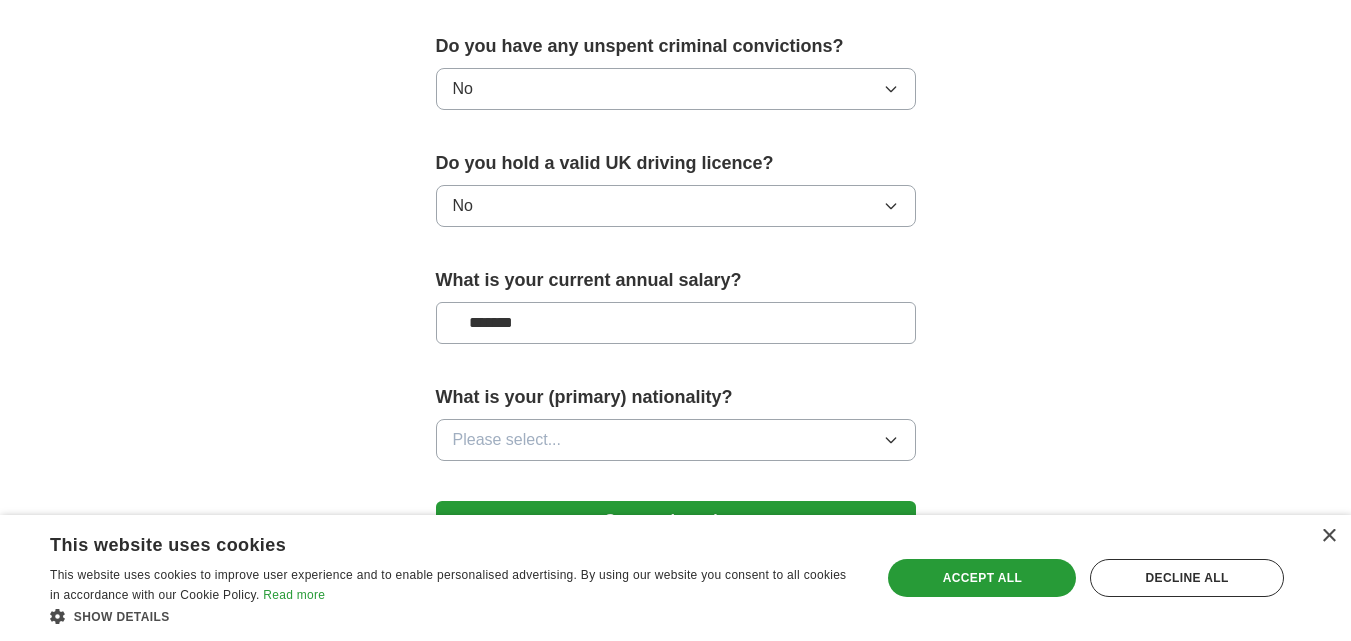 scroll, scrollTop: 1337, scrollLeft: 0, axis: vertical 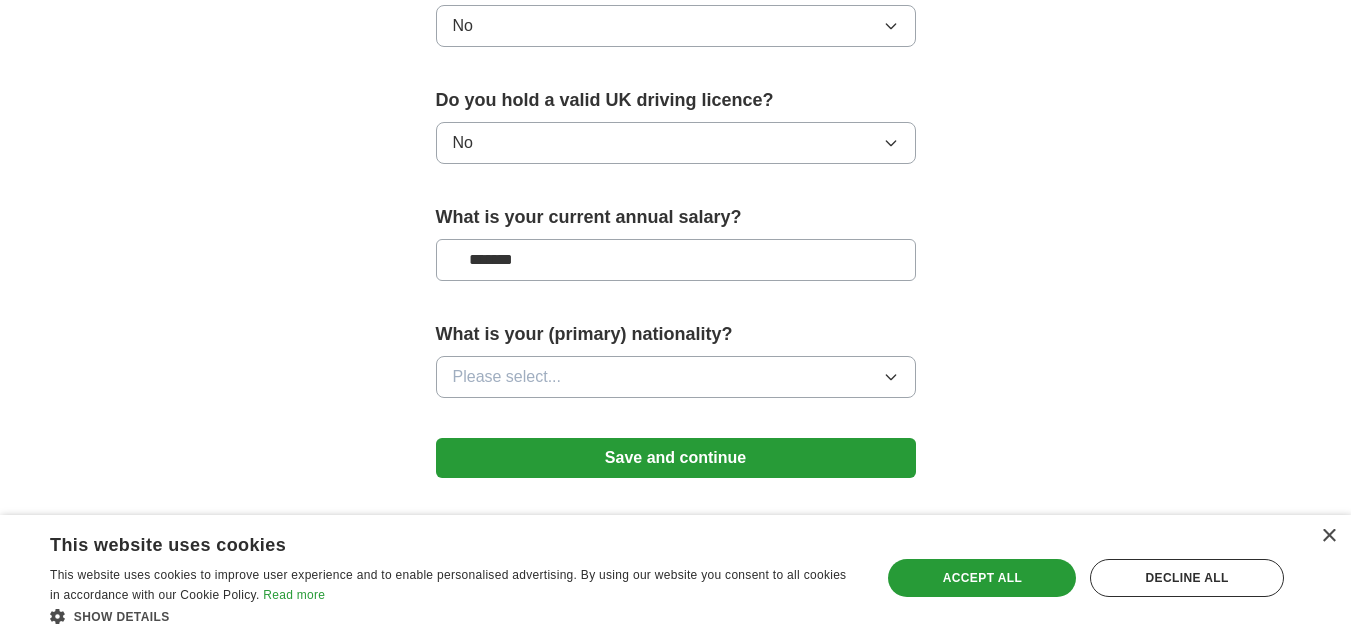 type on "*******" 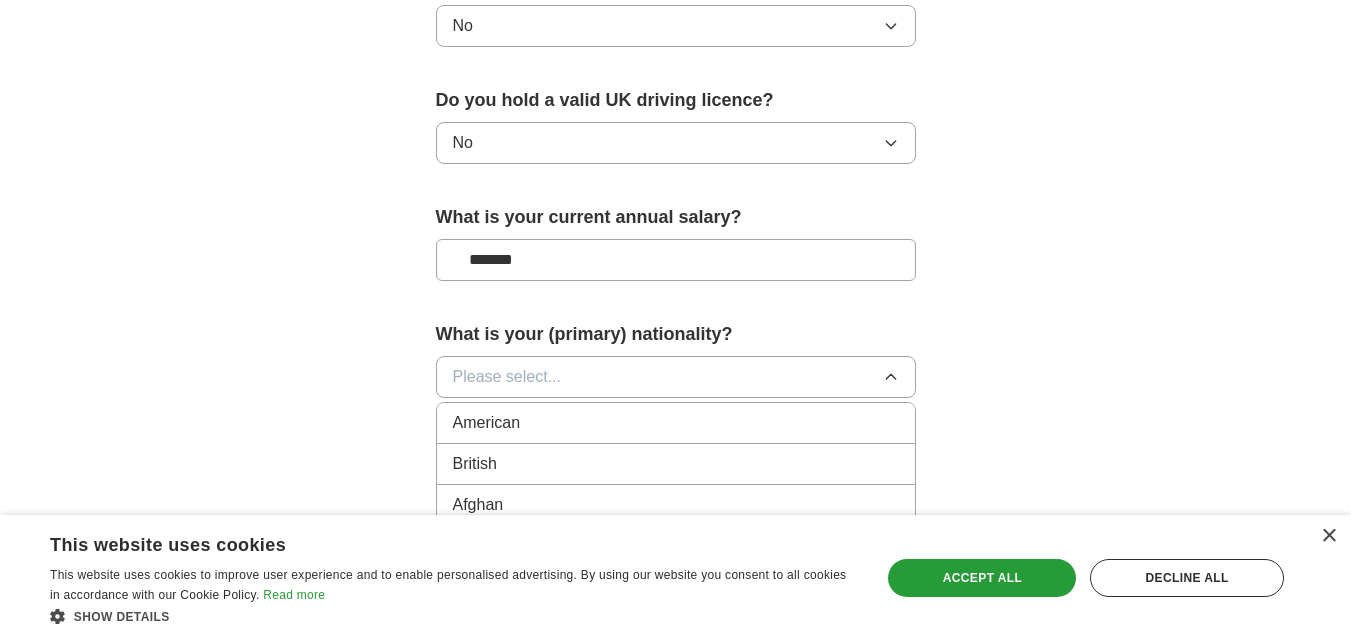 type 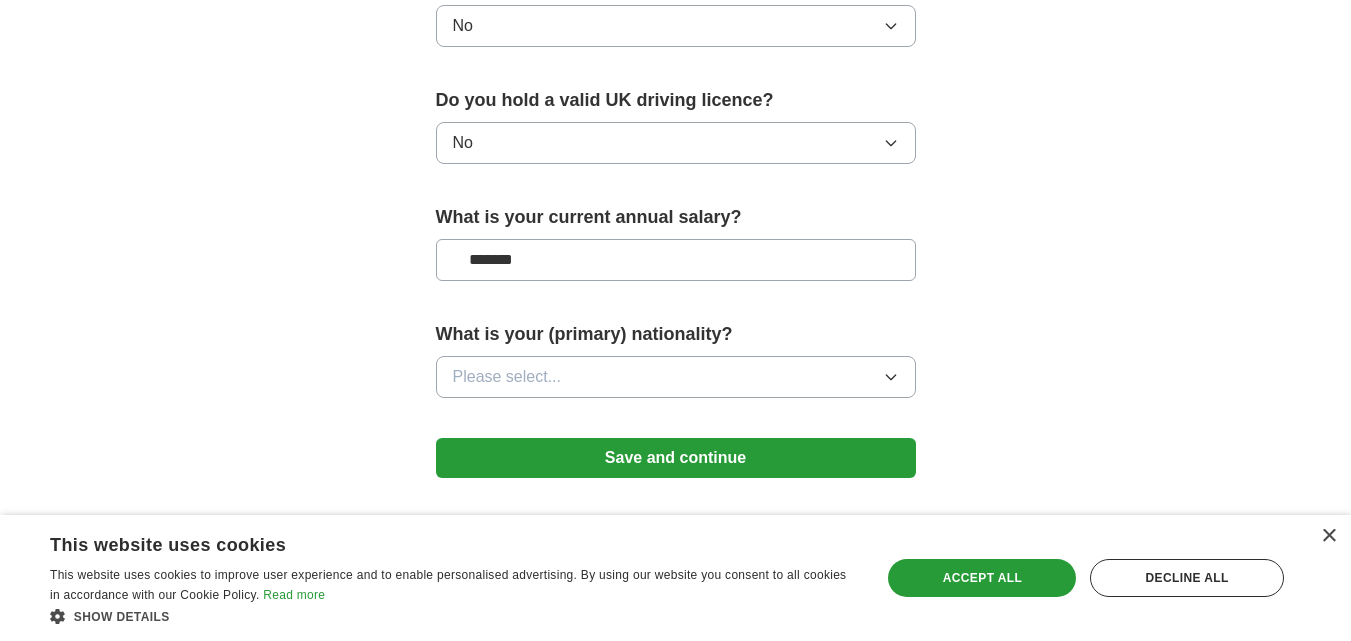 click on "Please select..." at bounding box center [507, 377] 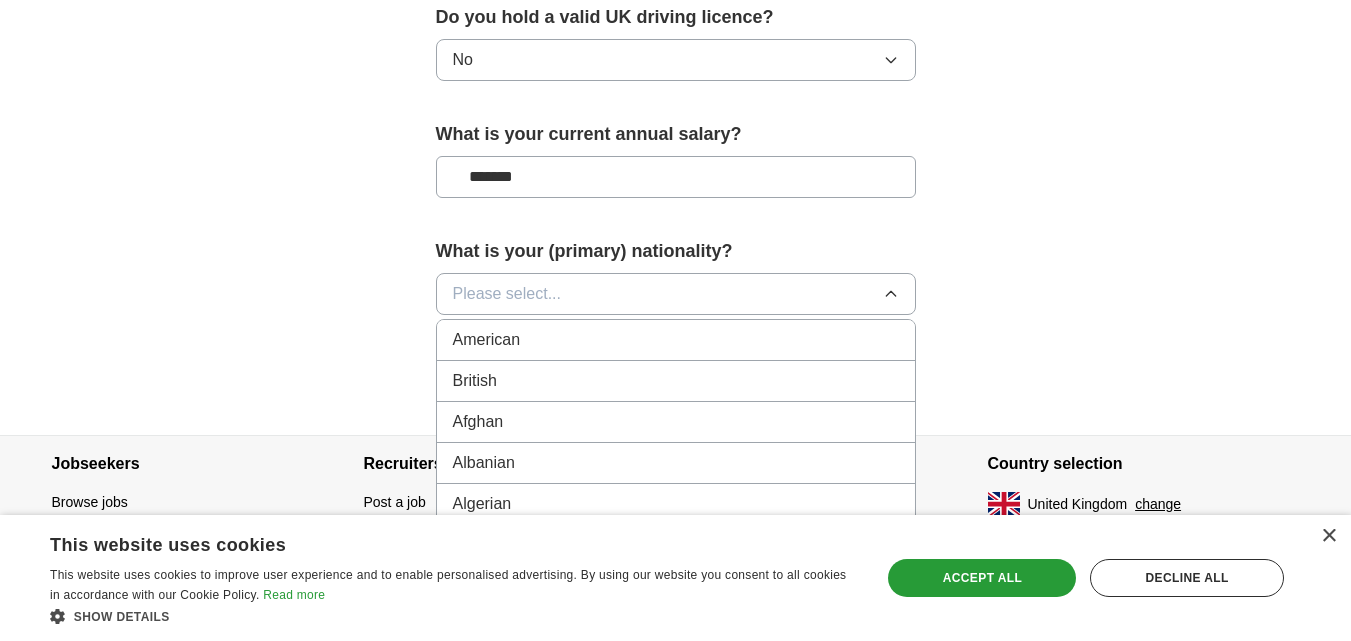 scroll, scrollTop: 1498, scrollLeft: 0, axis: vertical 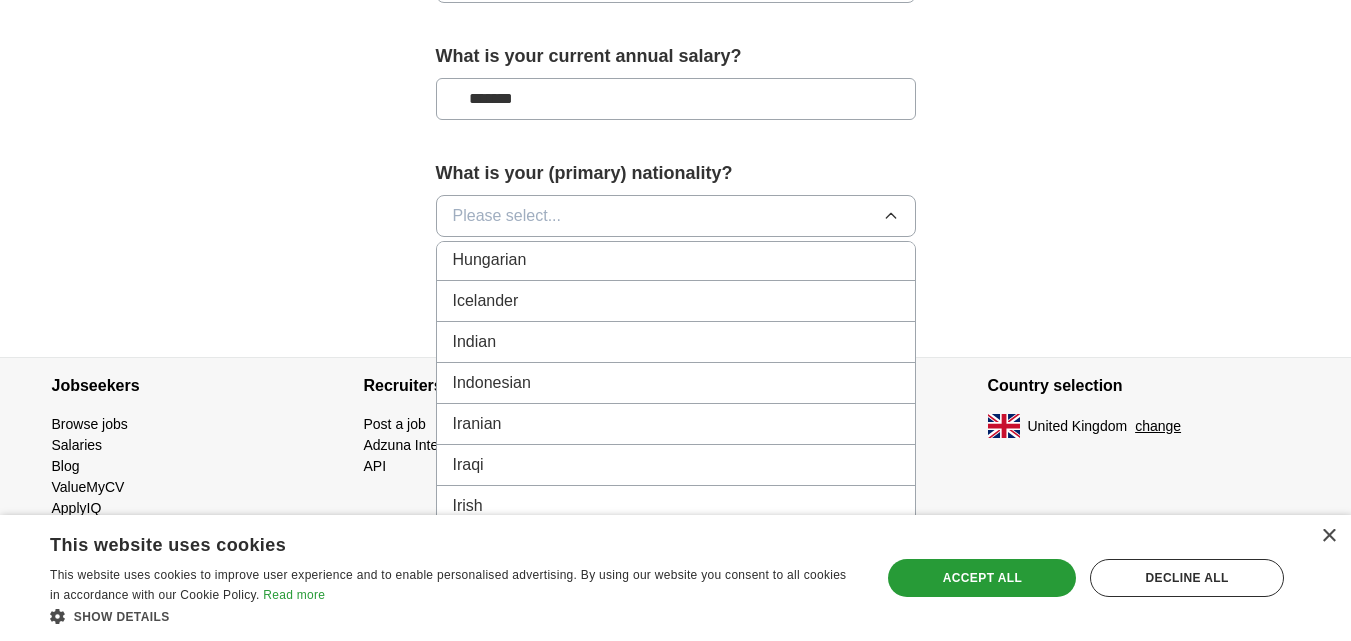 click on "Indian" at bounding box center [676, 342] 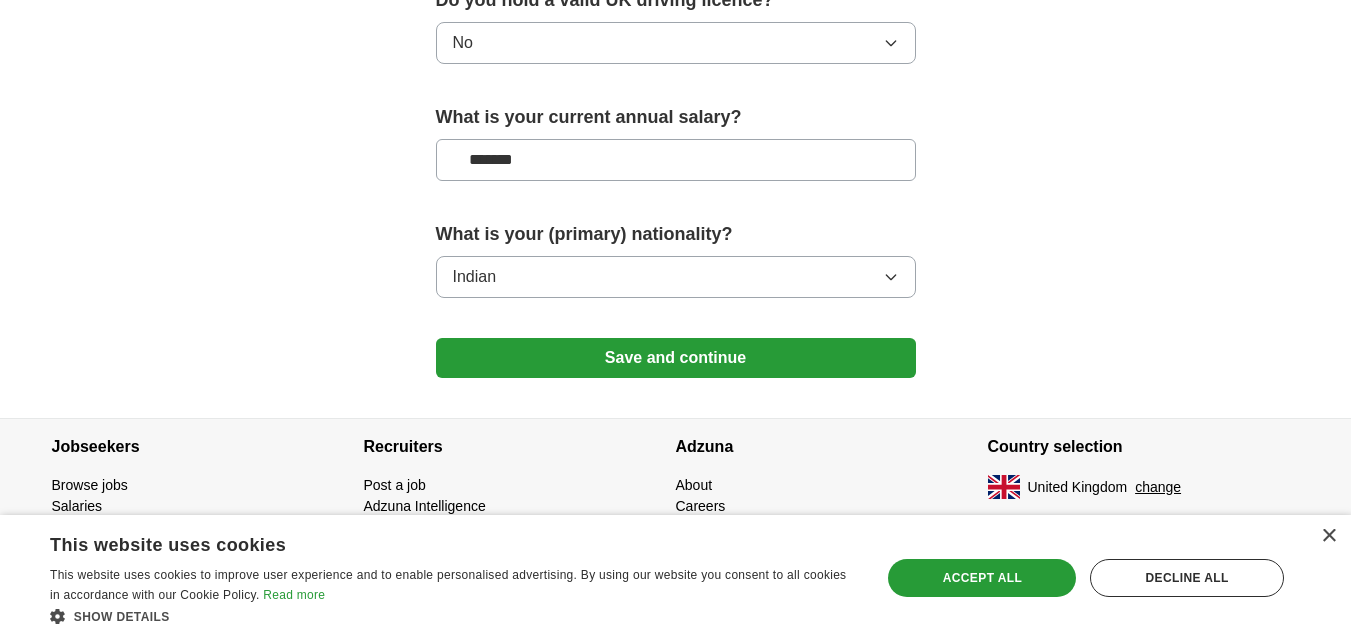 click on "Save and continue" at bounding box center (676, 358) 